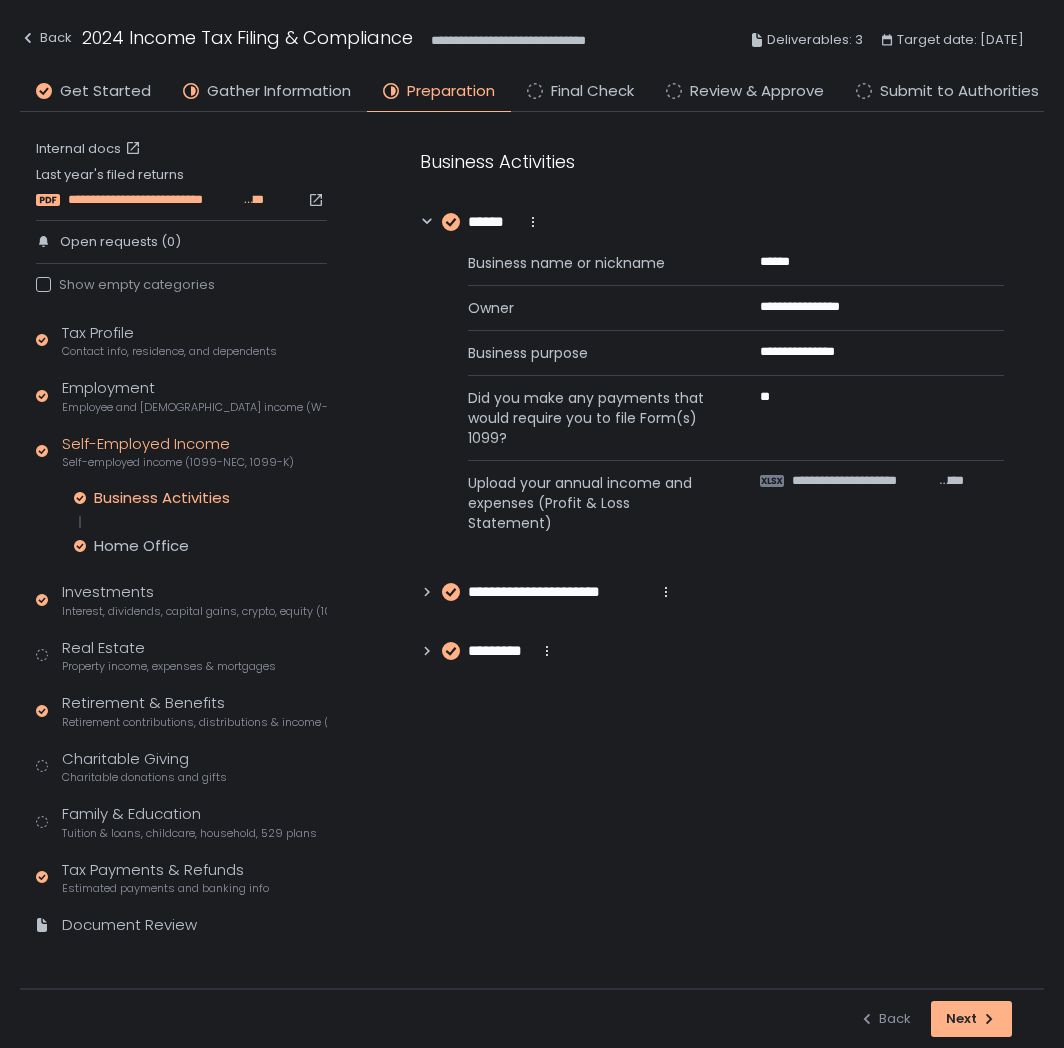 scroll, scrollTop: 0, scrollLeft: 0, axis: both 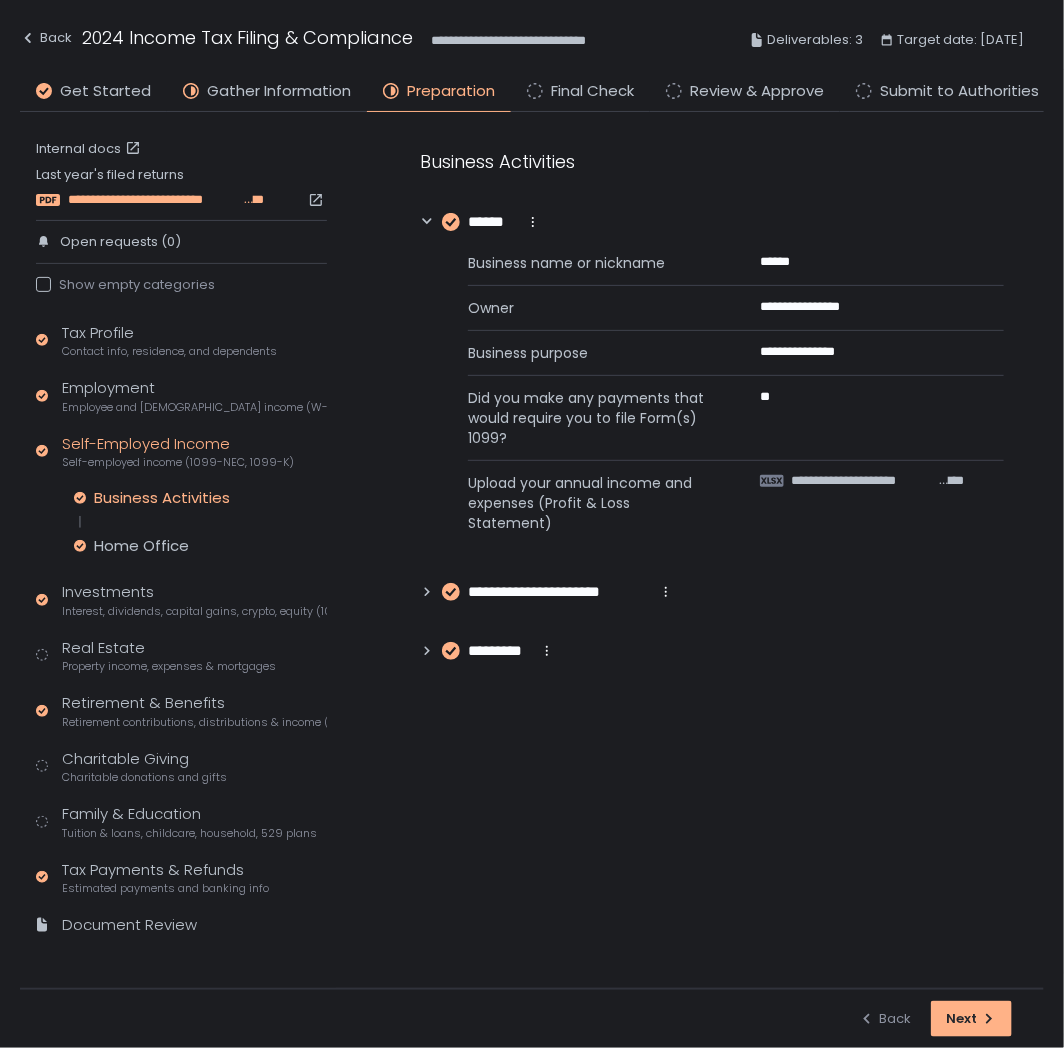 click on "**********" at bounding box center (154, 200) 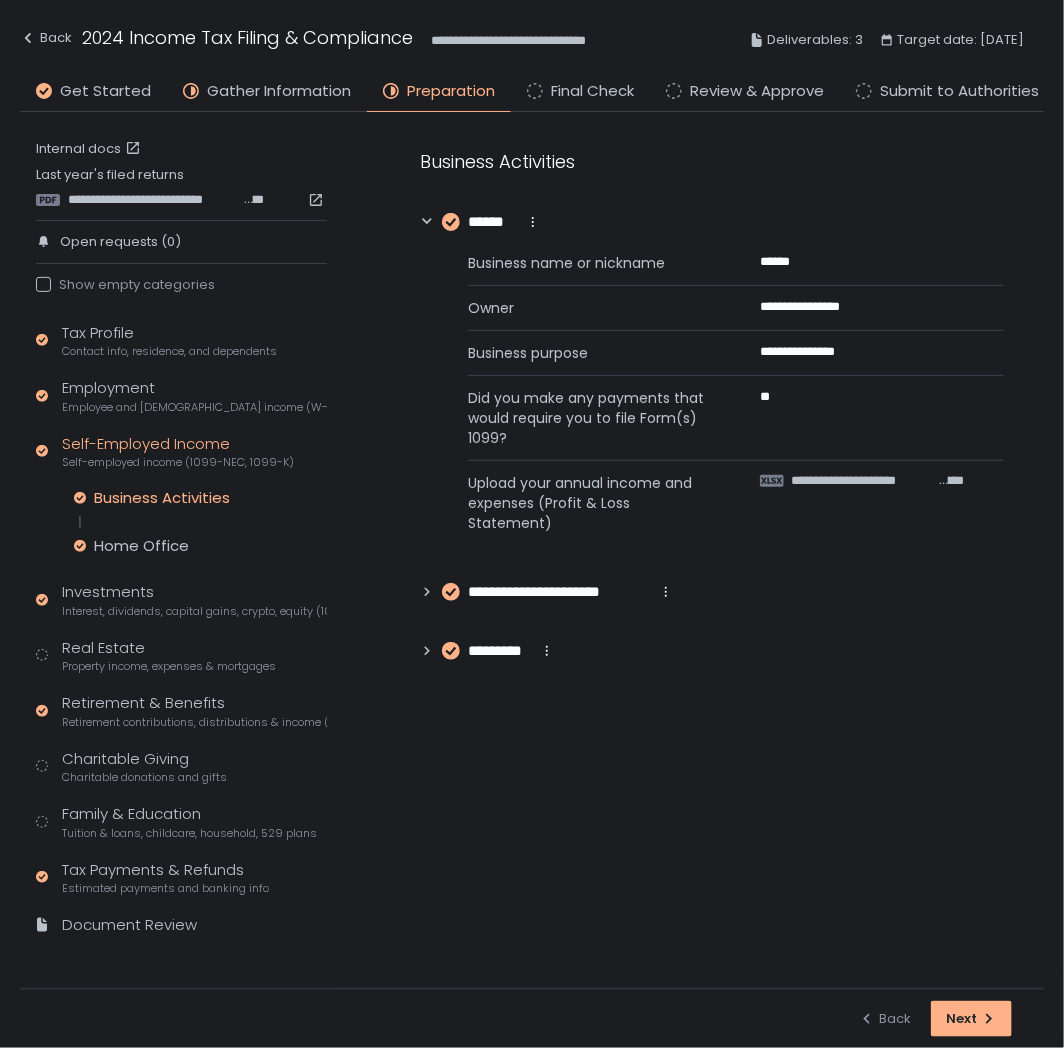 click 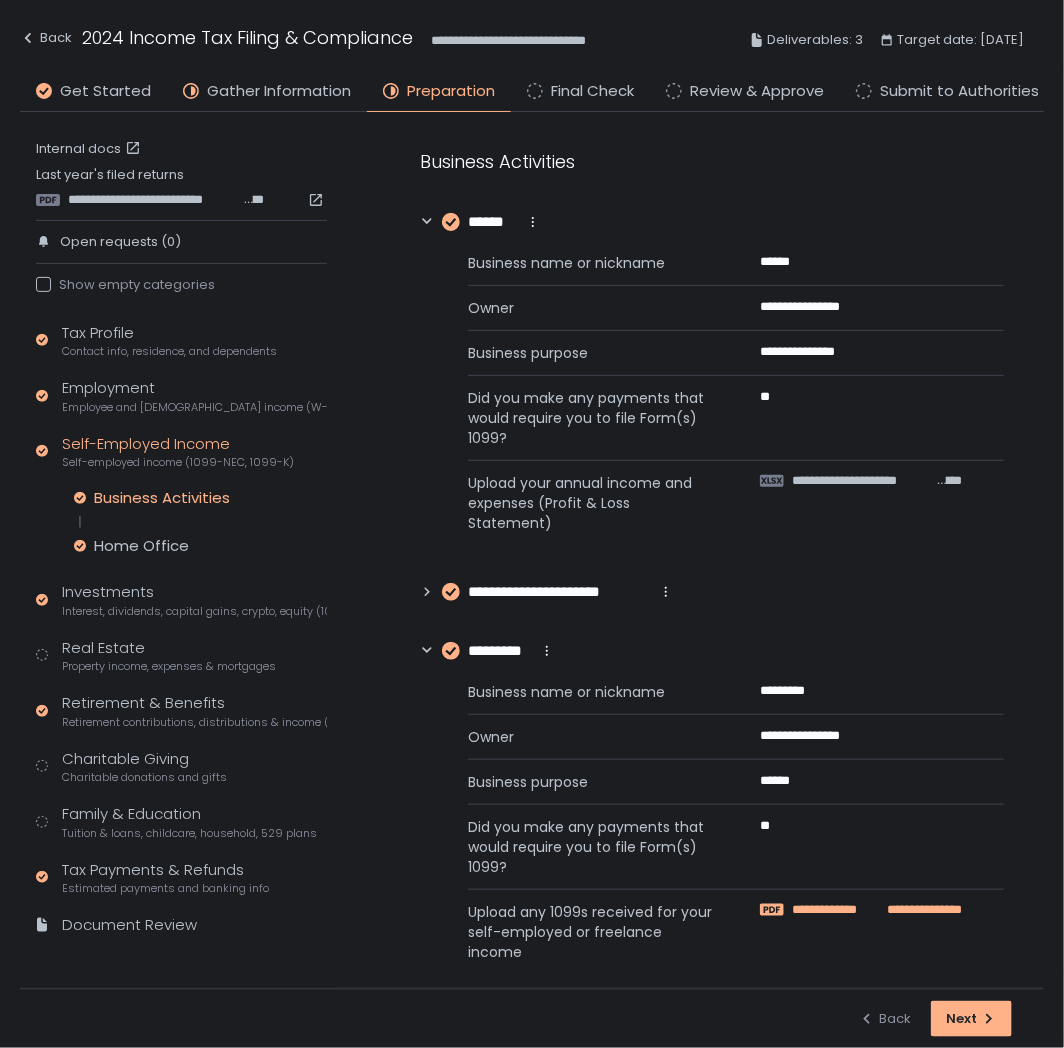 click on "**********" at bounding box center (835, 910) 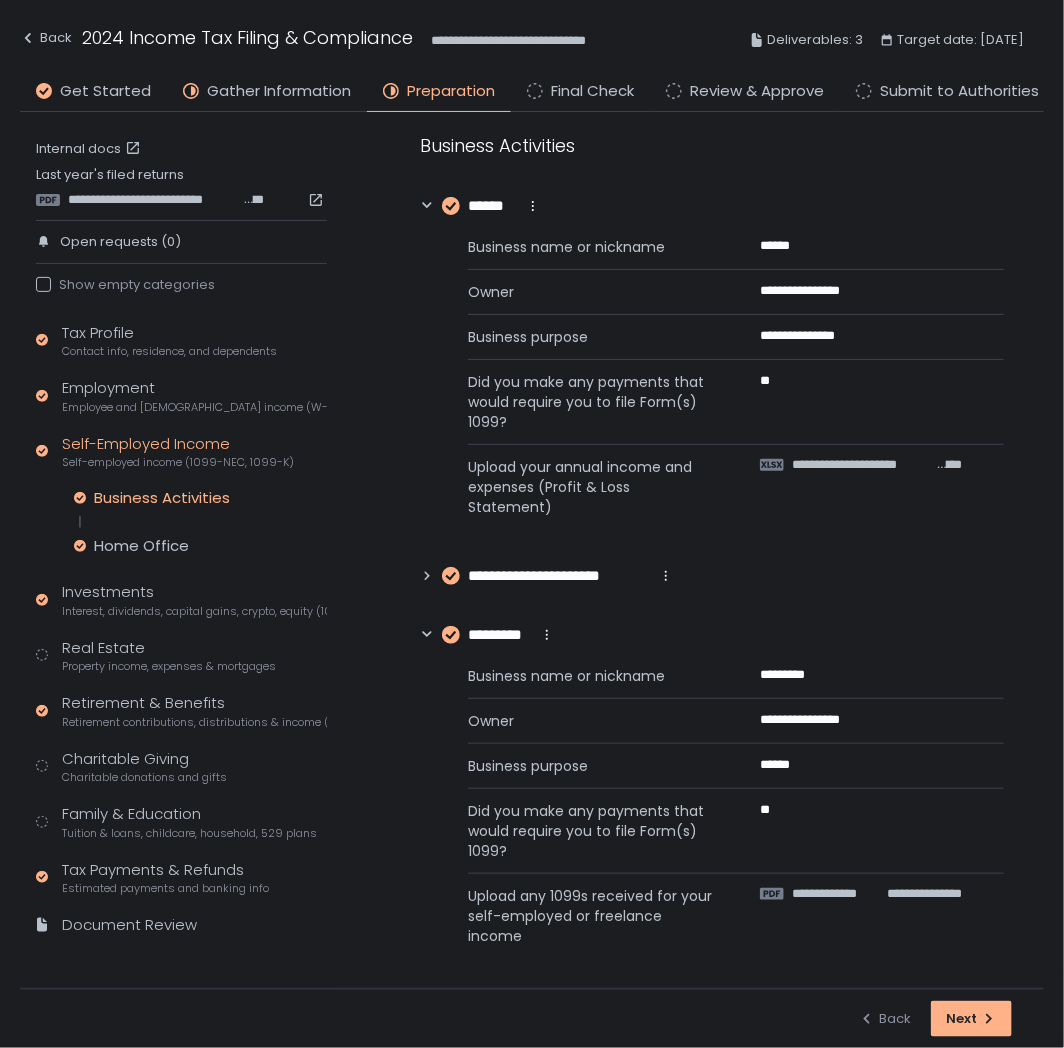 scroll, scrollTop: 21, scrollLeft: 0, axis: vertical 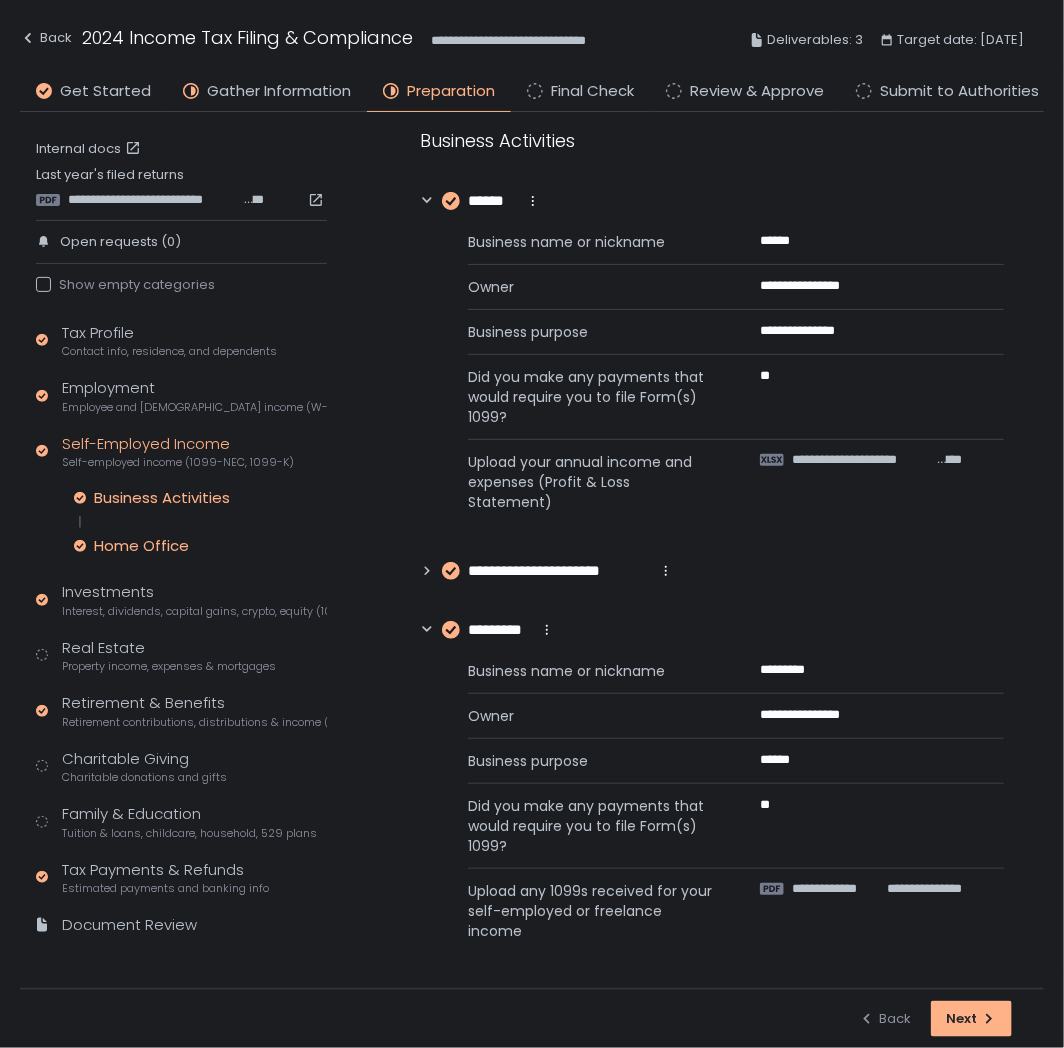 click on "Home Office" 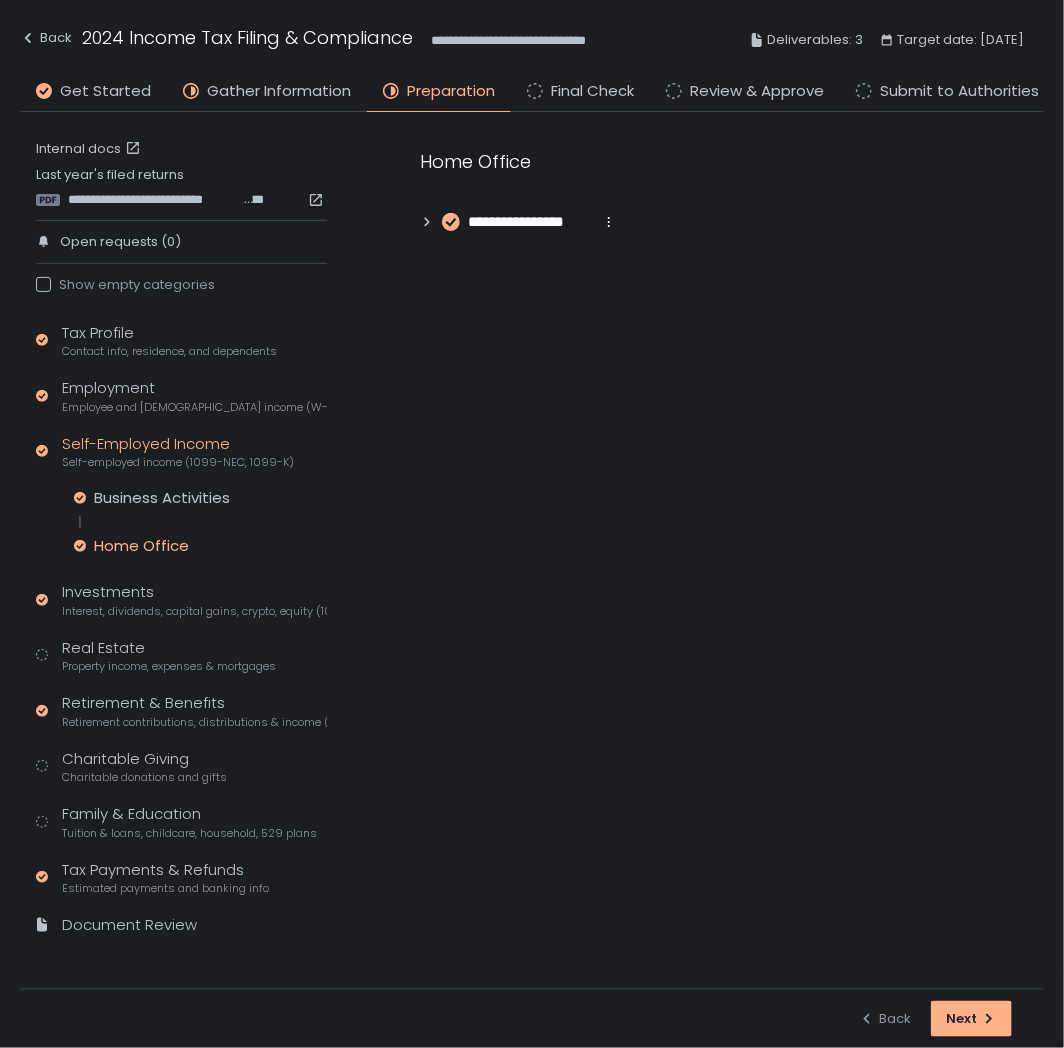 scroll, scrollTop: 0, scrollLeft: 0, axis: both 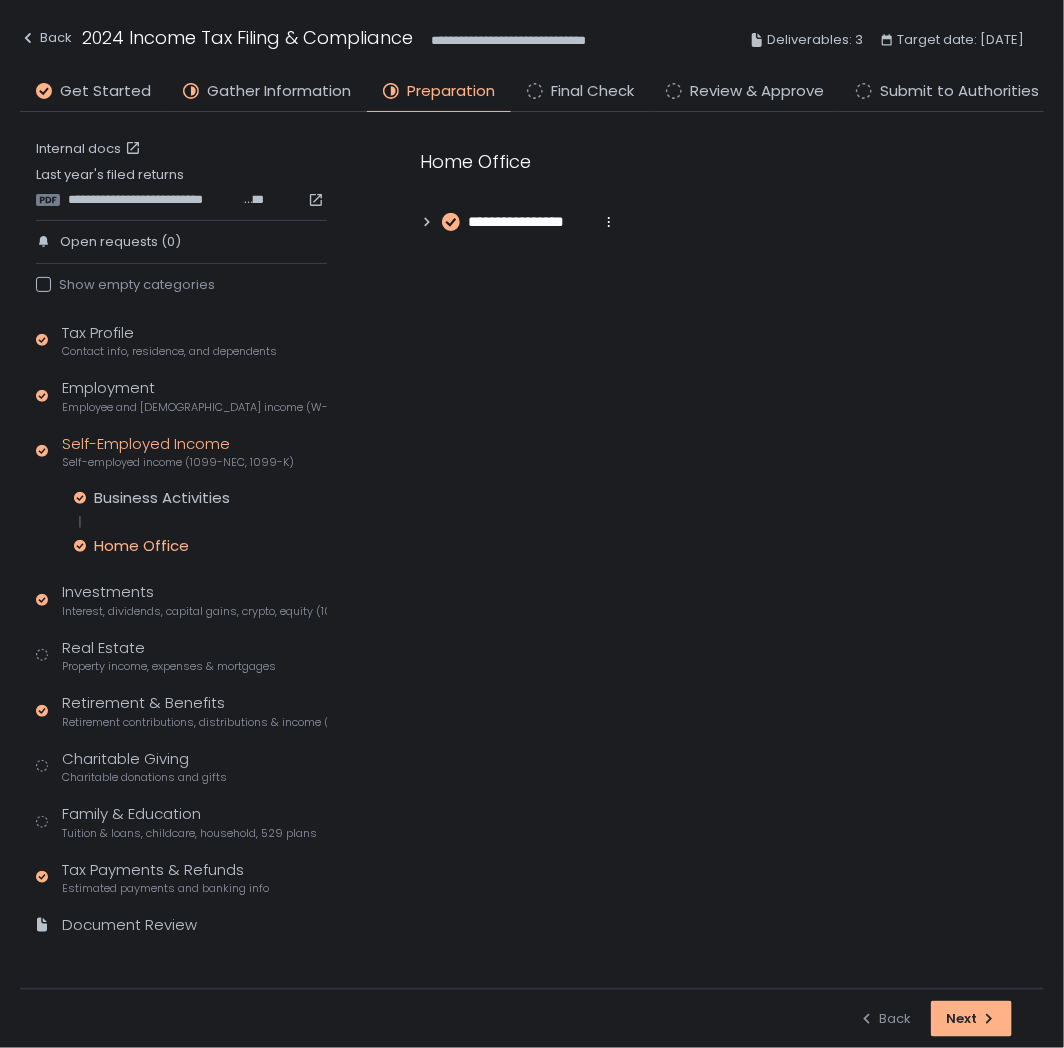 click 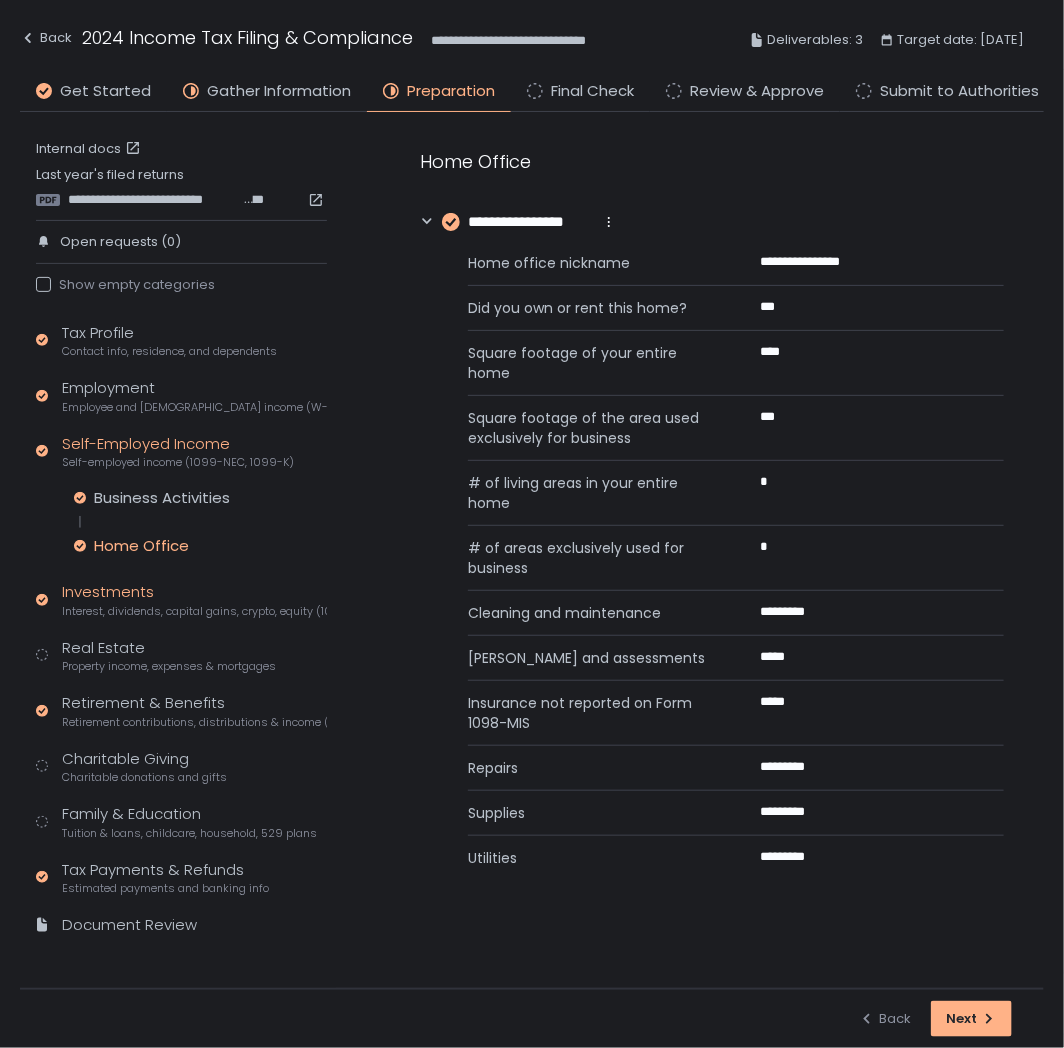 click on "Interest, dividends, capital gains, crypto, equity (1099s, K-1s)" 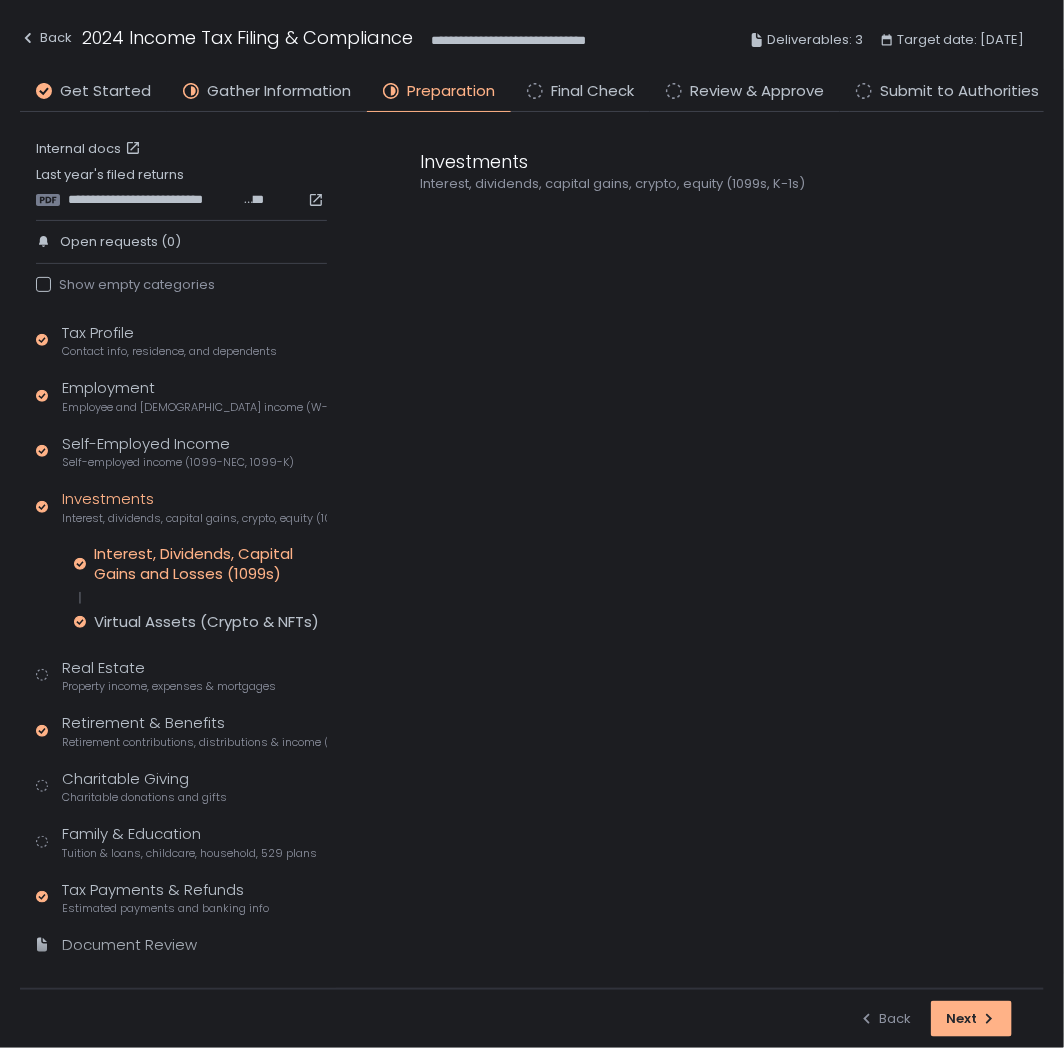 click on "Interest, Dividends, Capital Gains and Losses (1099s)" 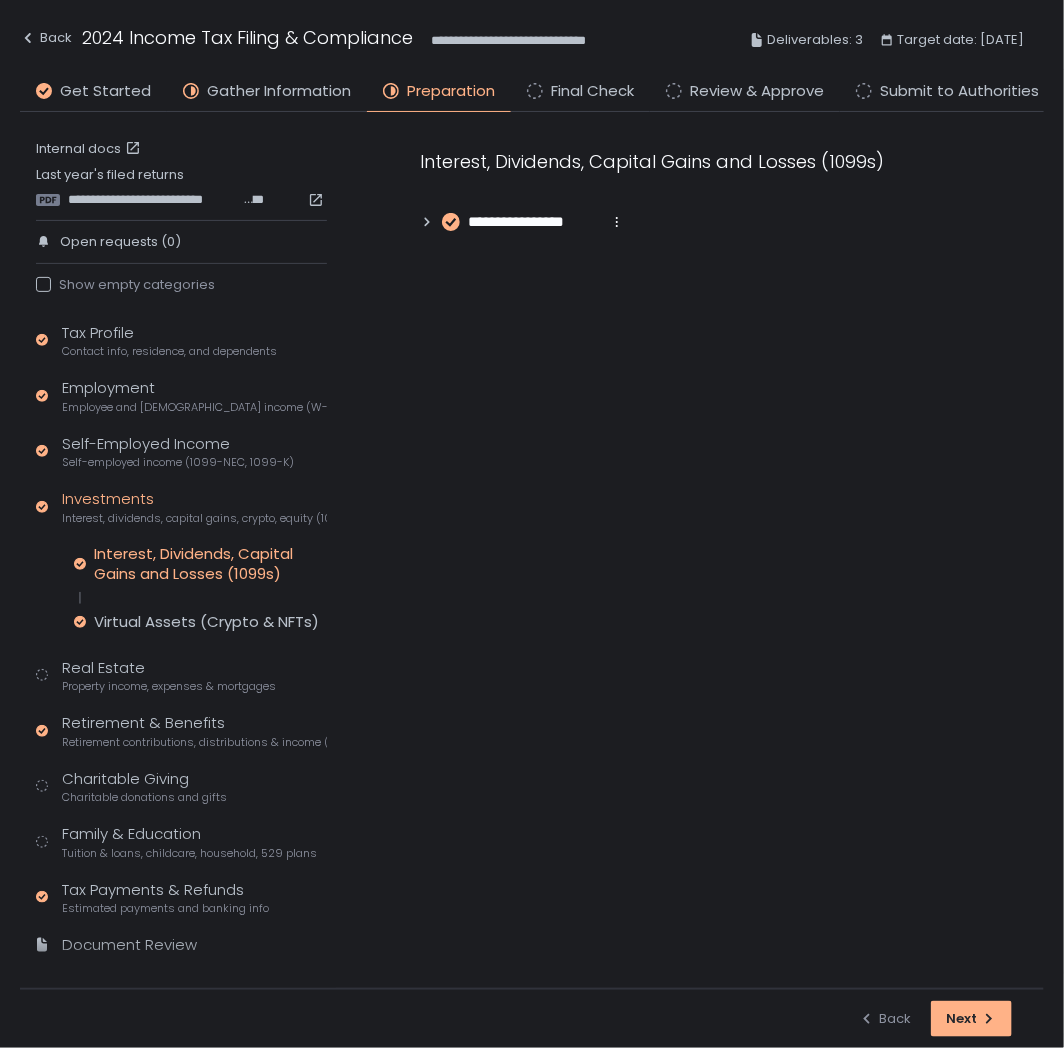 click 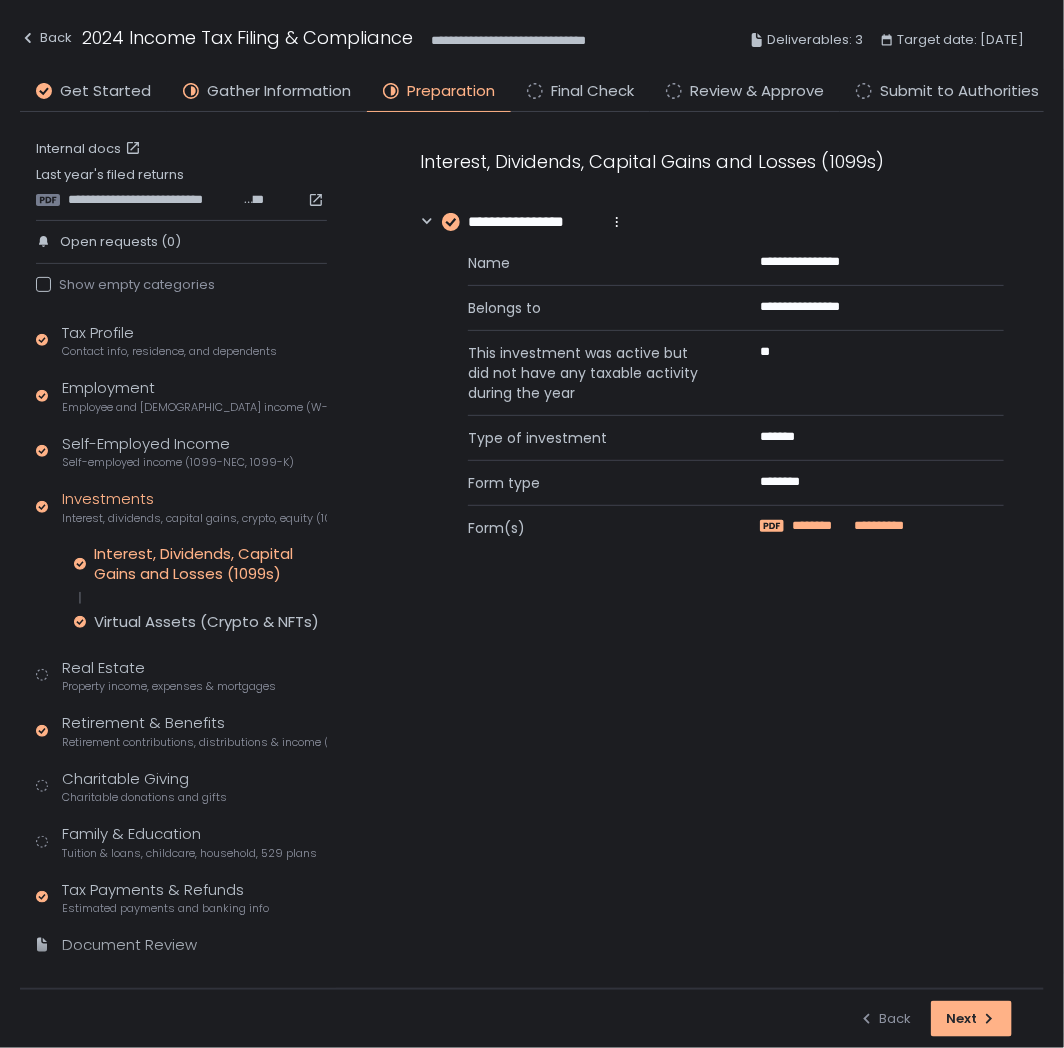 click on "**********" at bounding box center (878, 526) 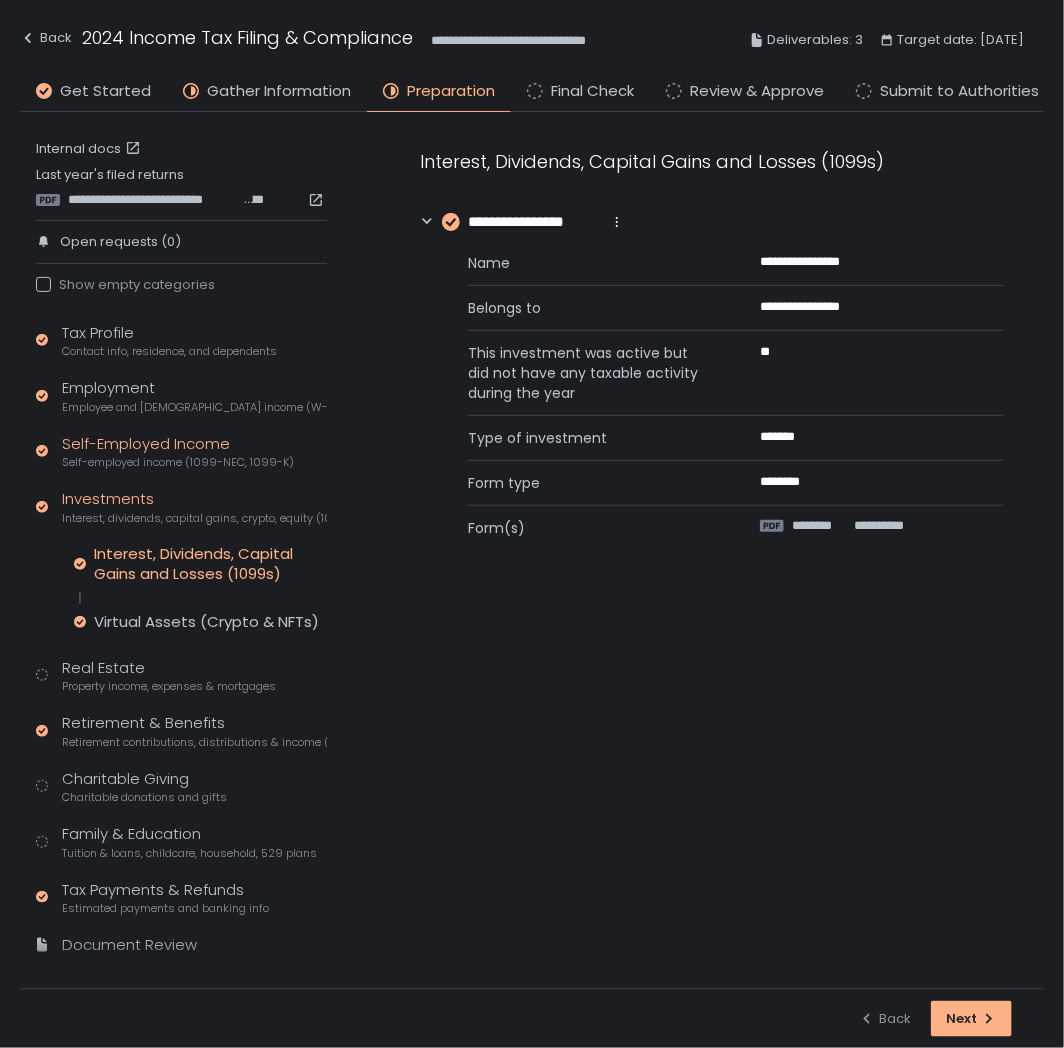 click on "Self-Employed Income Self-employed income (1099-NEC, 1099-K)" 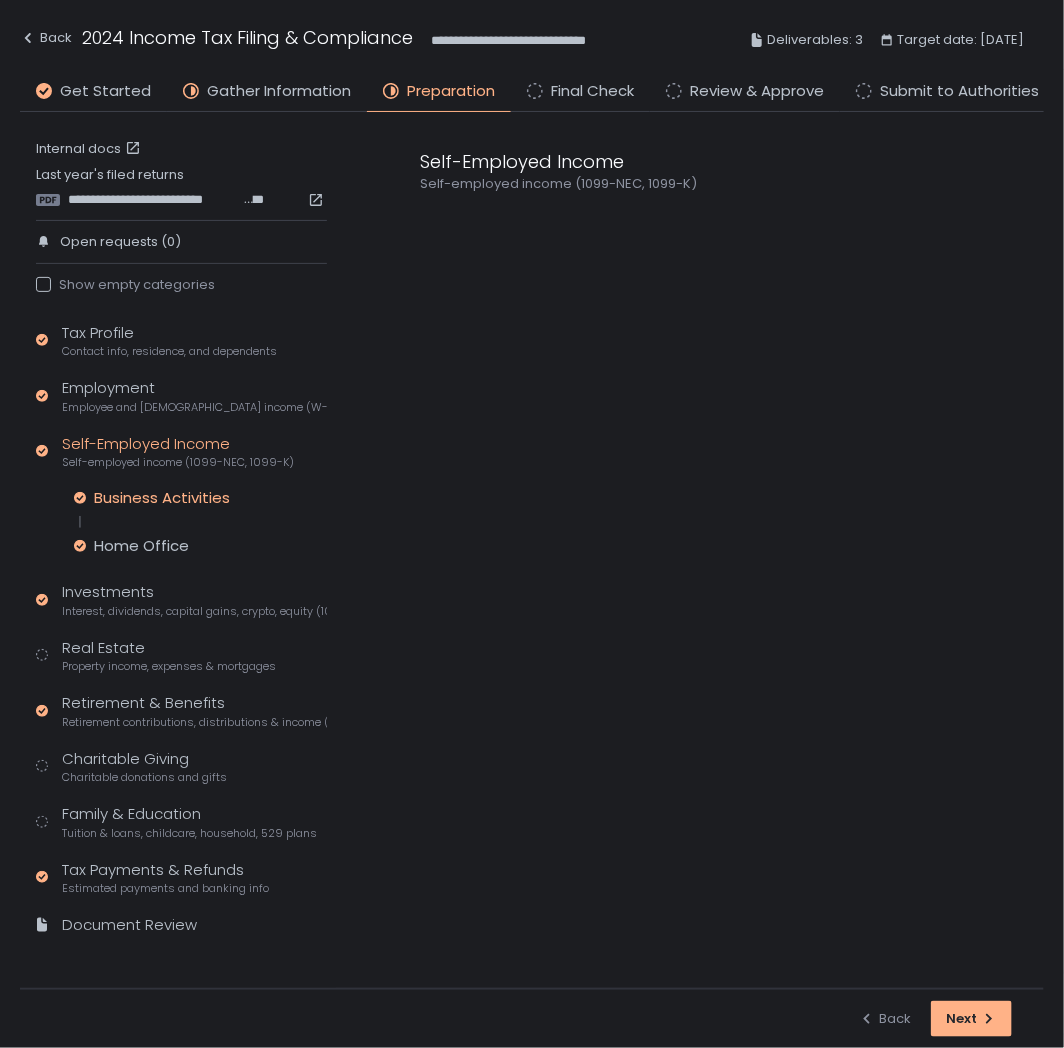 click on "Business Activities" 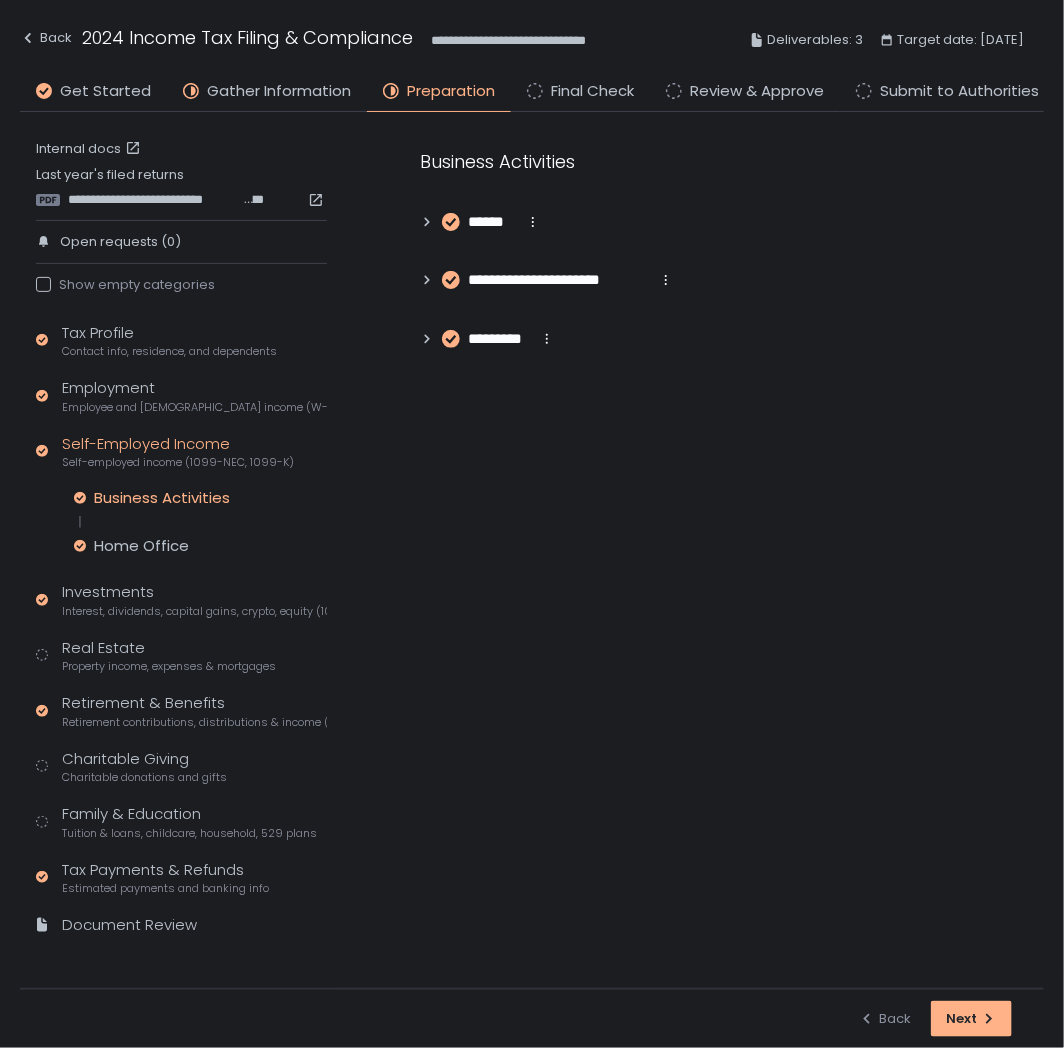 click on "*********" 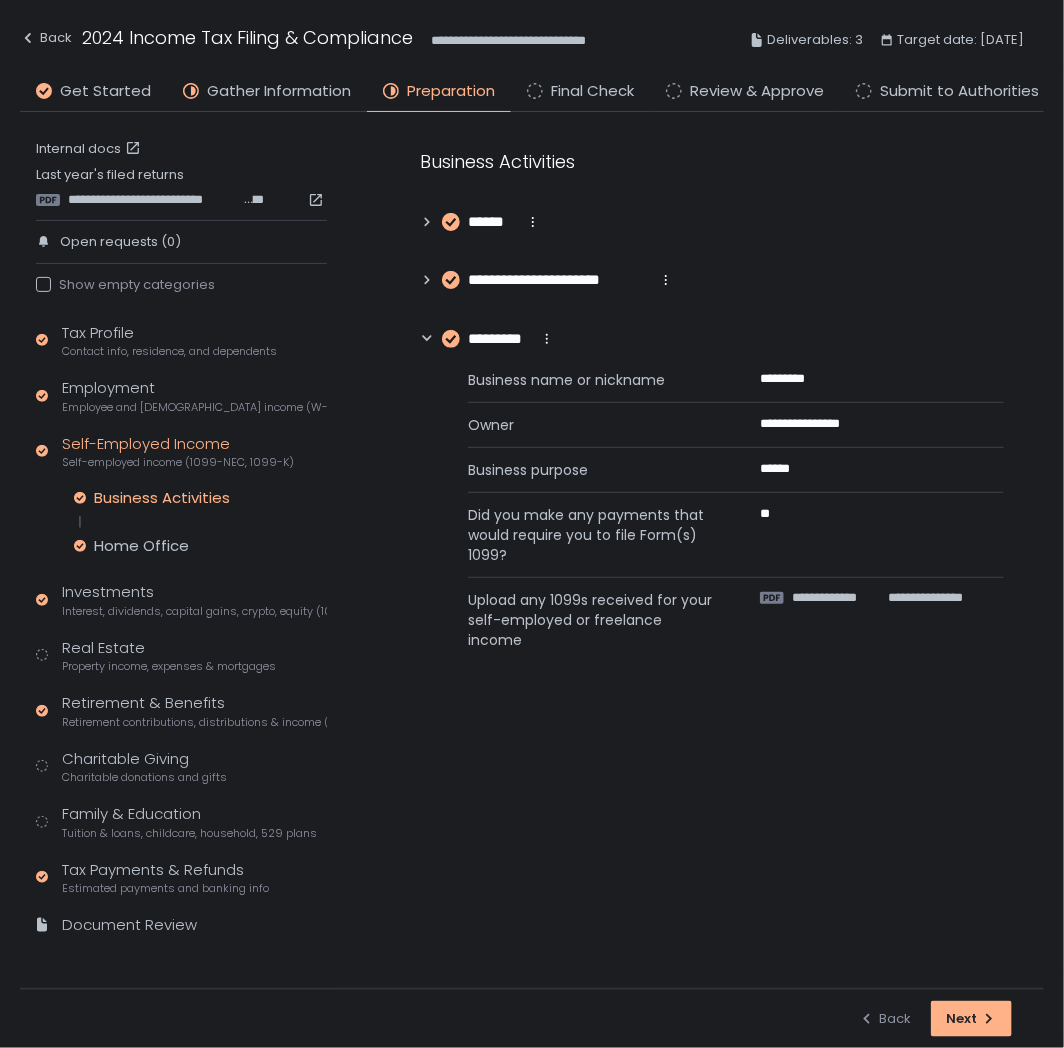 click 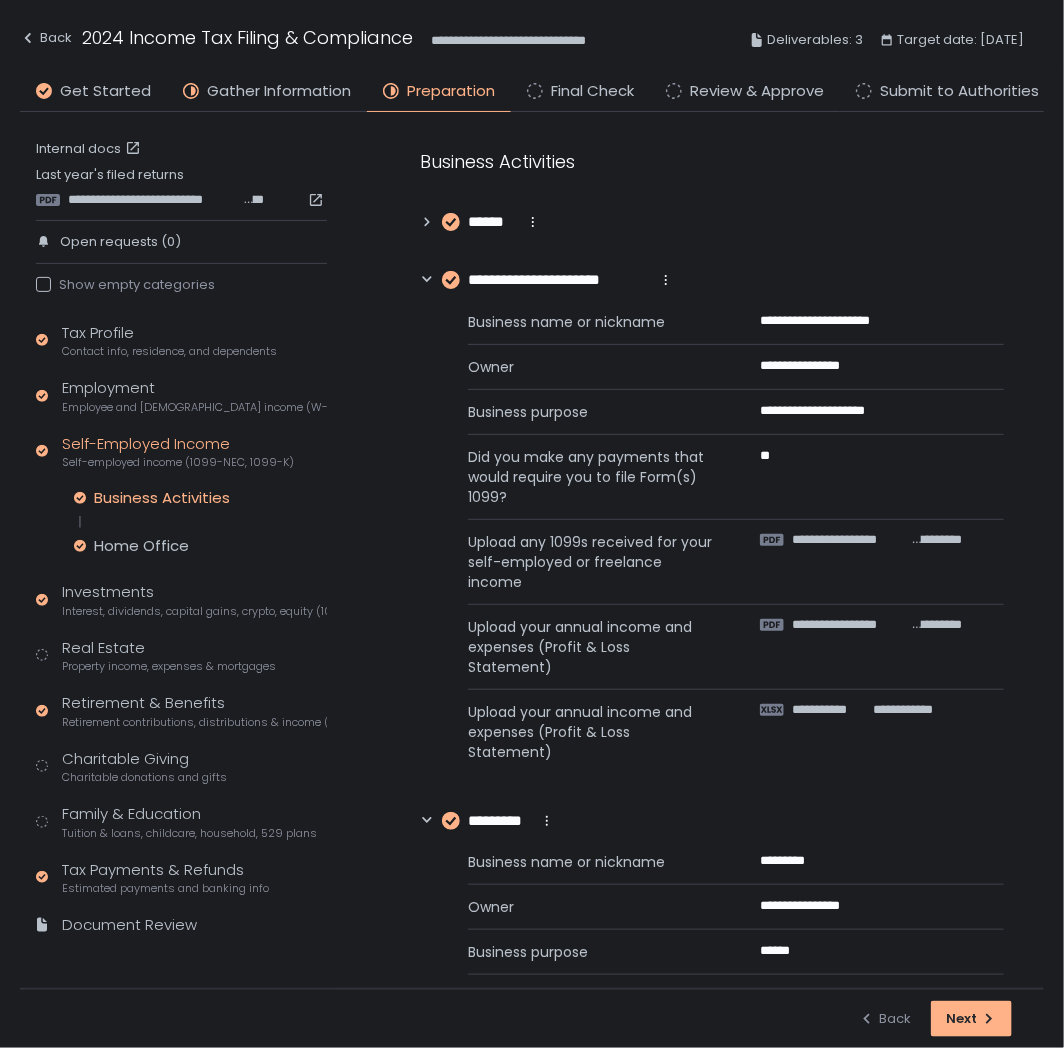 click 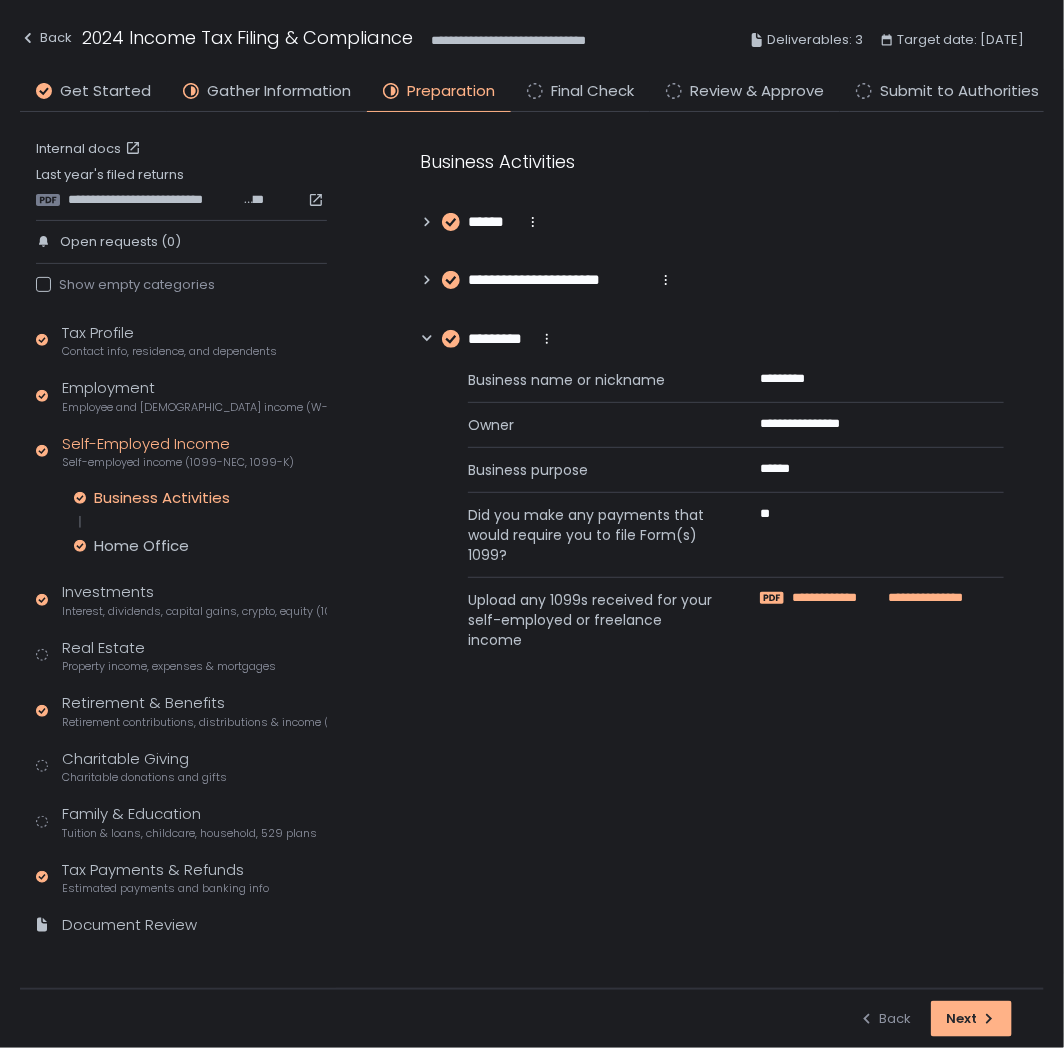 click on "**********" at bounding box center [835, 598] 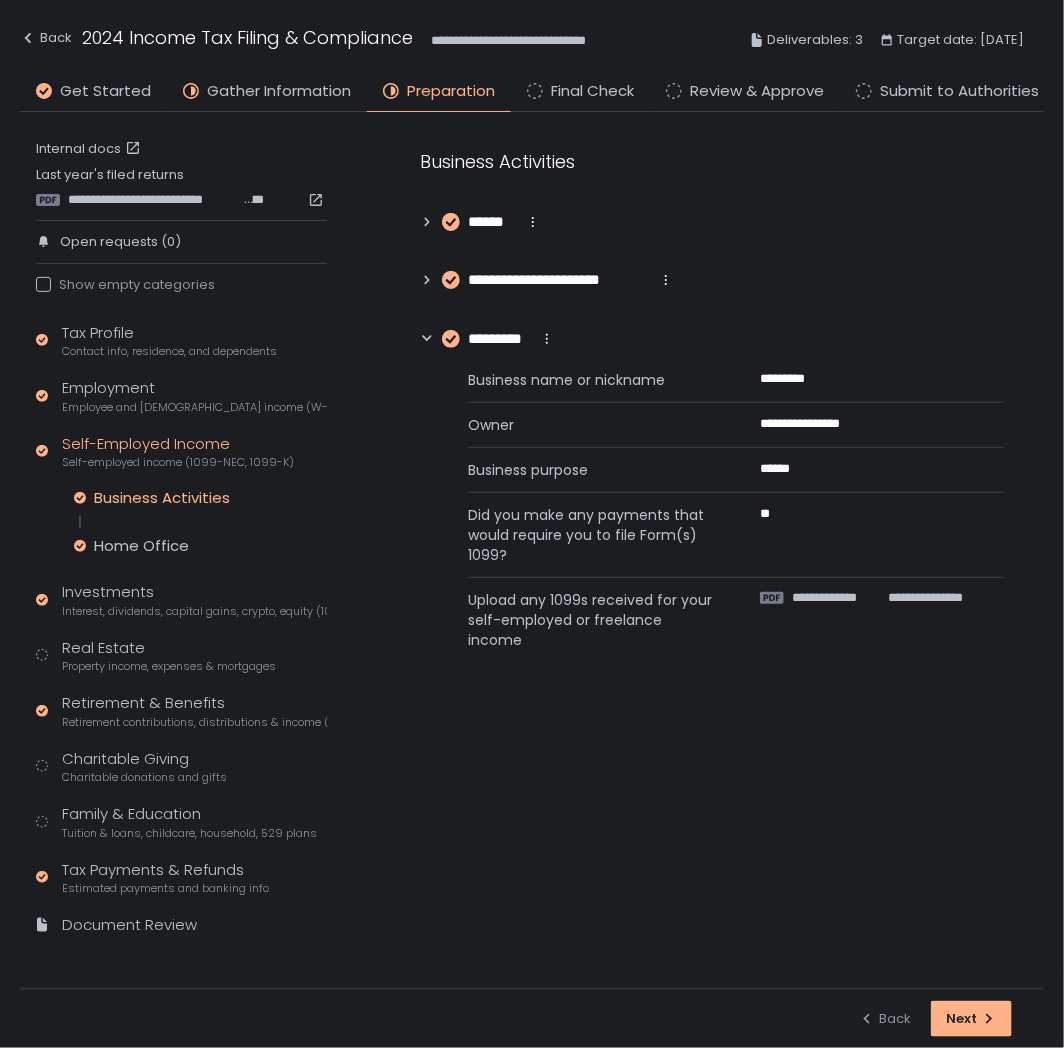 click 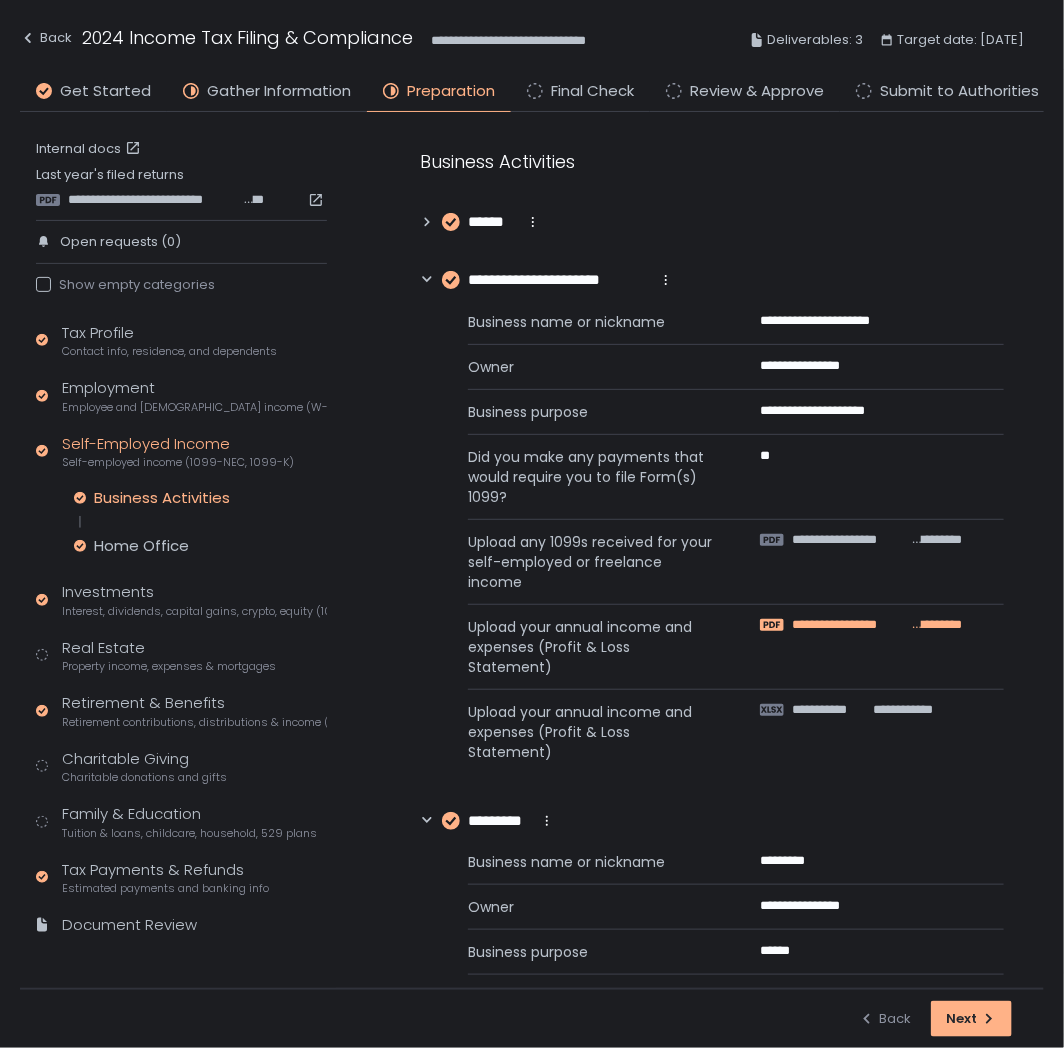 click on "**********" at bounding box center (851, 625) 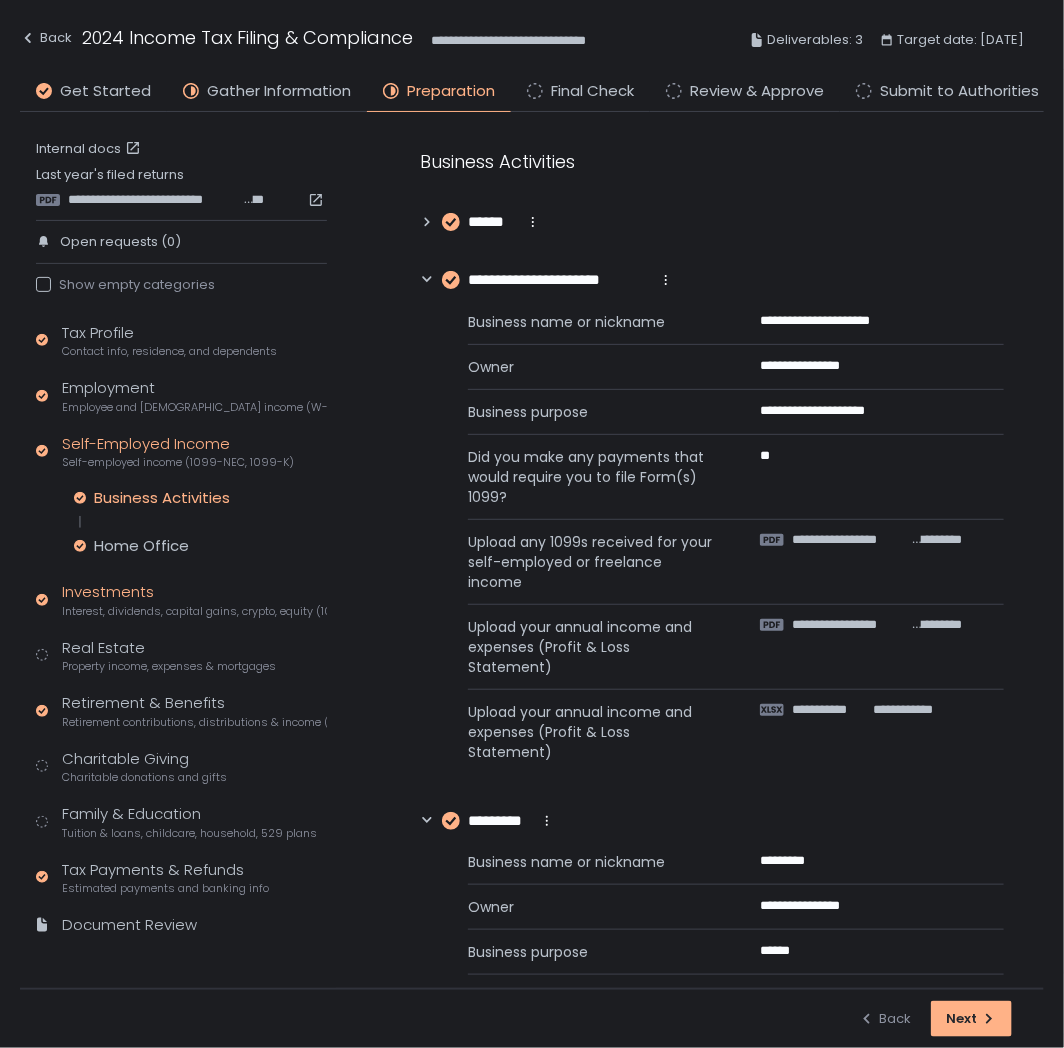 click on "Interest, dividends, capital gains, crypto, equity (1099s, K-1s)" 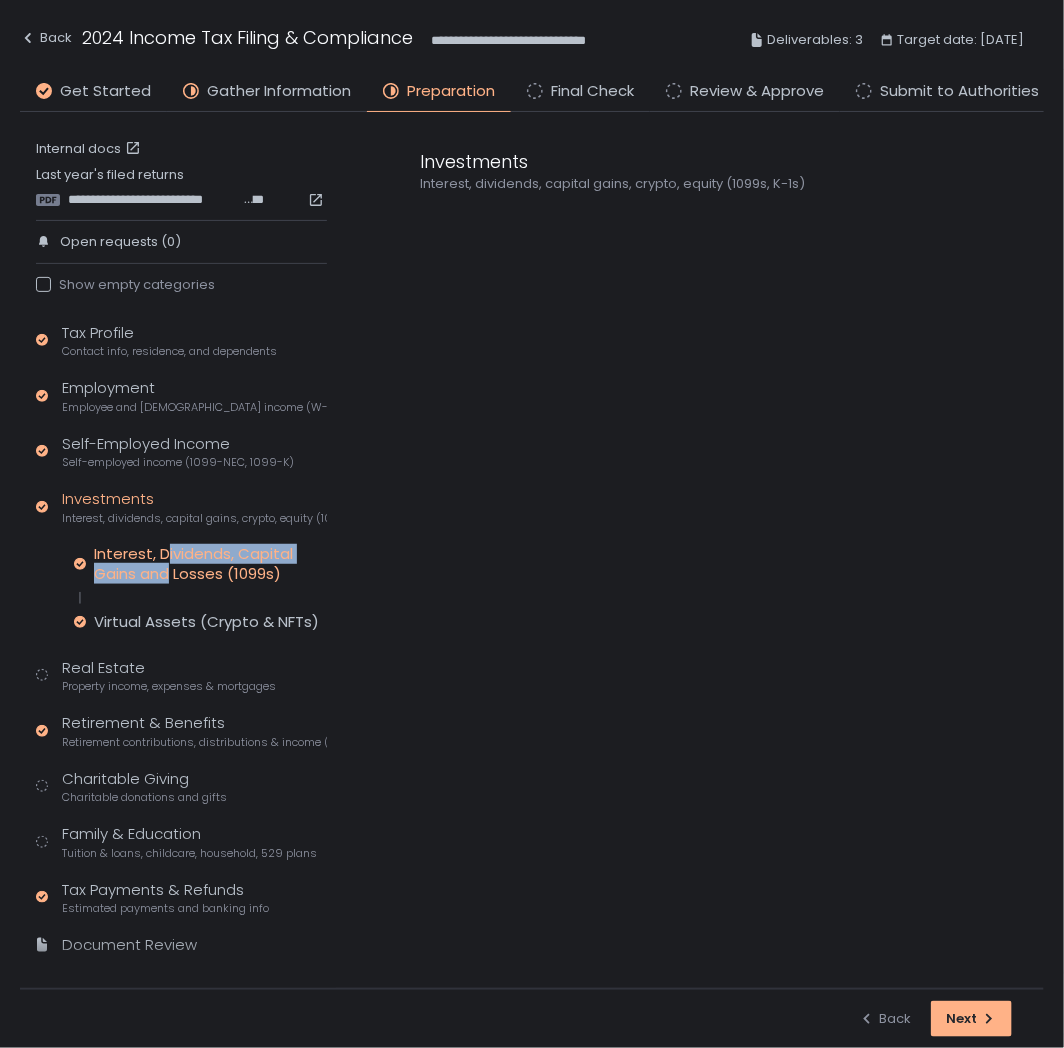click on "Interest, Dividends, Capital Gains and Losses (1099s)" 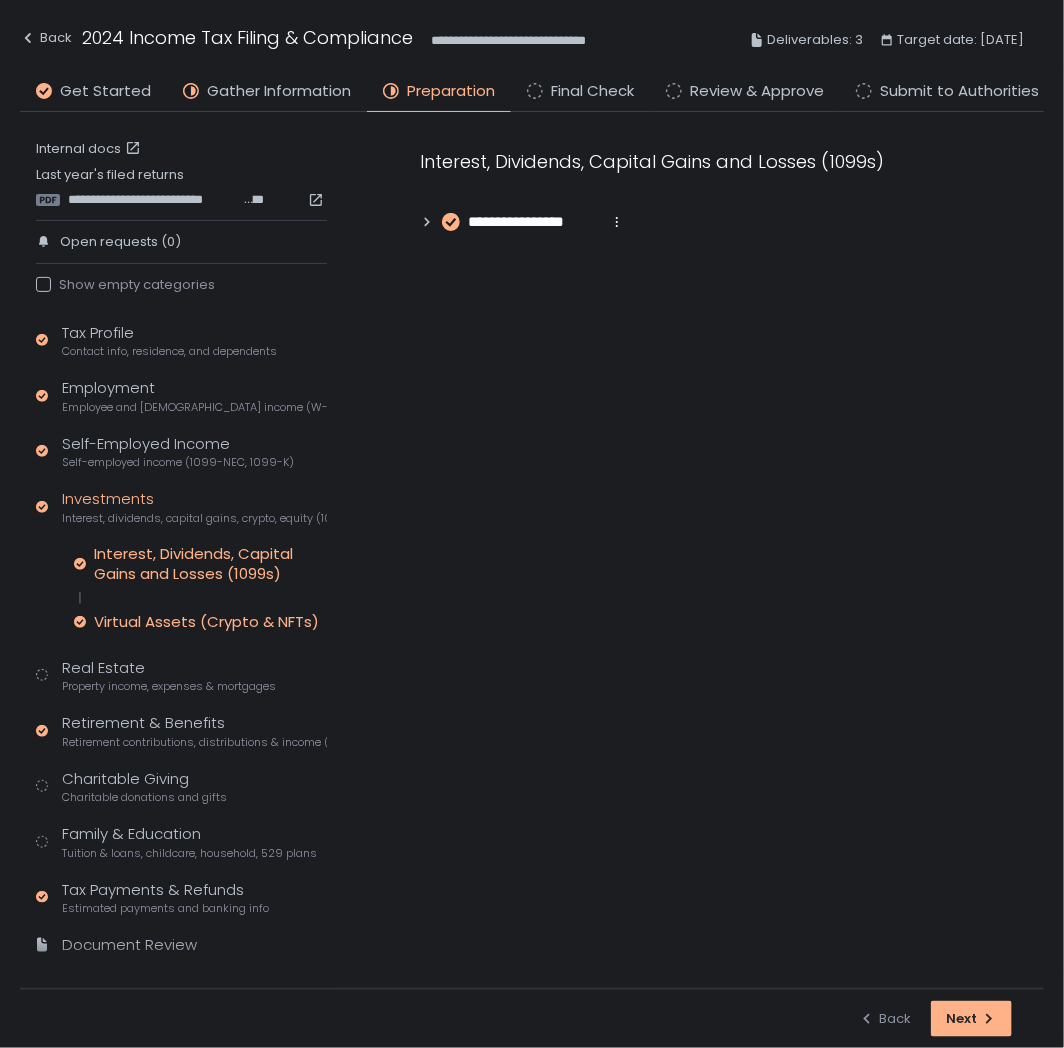 click on "Virtual Assets (Crypto & NFTs)" 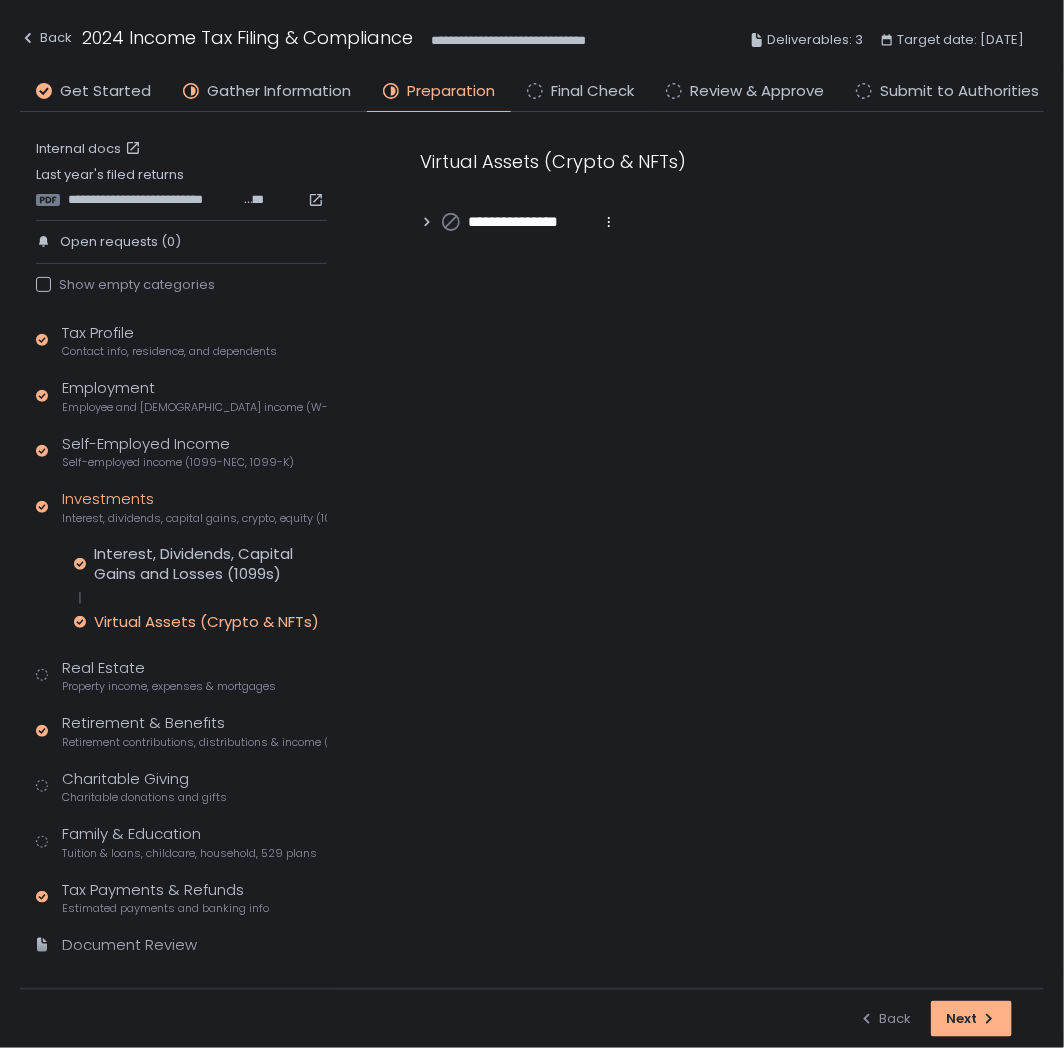 click 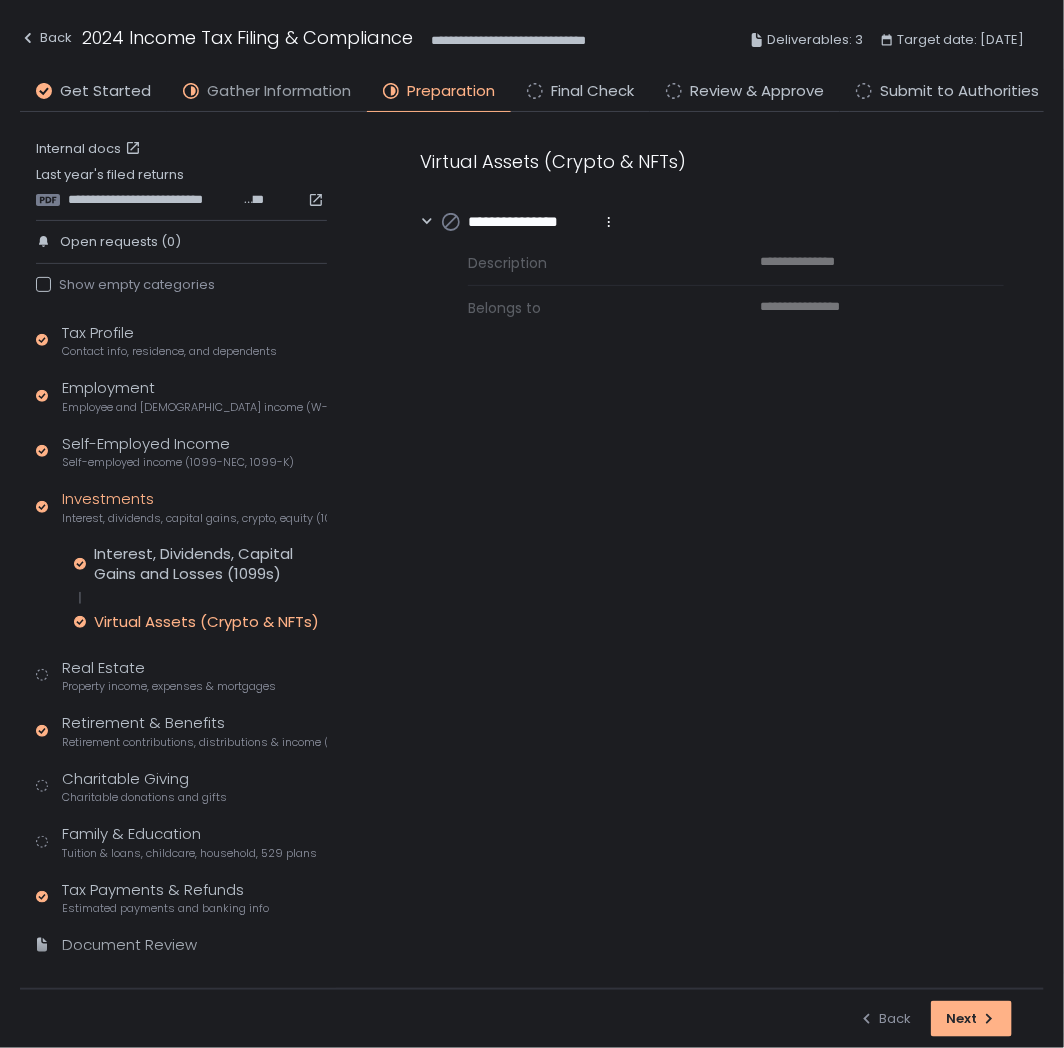 click on "Gather Information" at bounding box center (279, 91) 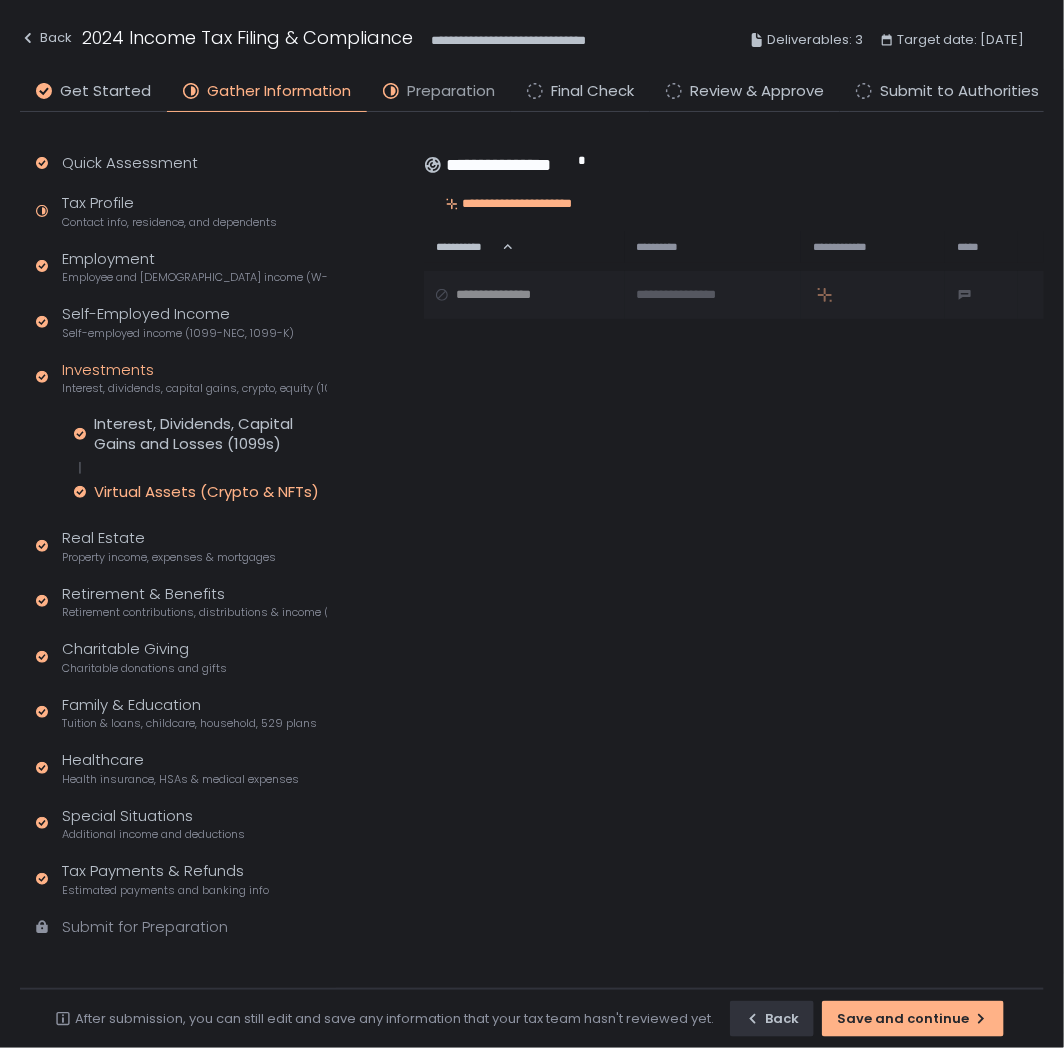 click on "Preparation" at bounding box center (451, 91) 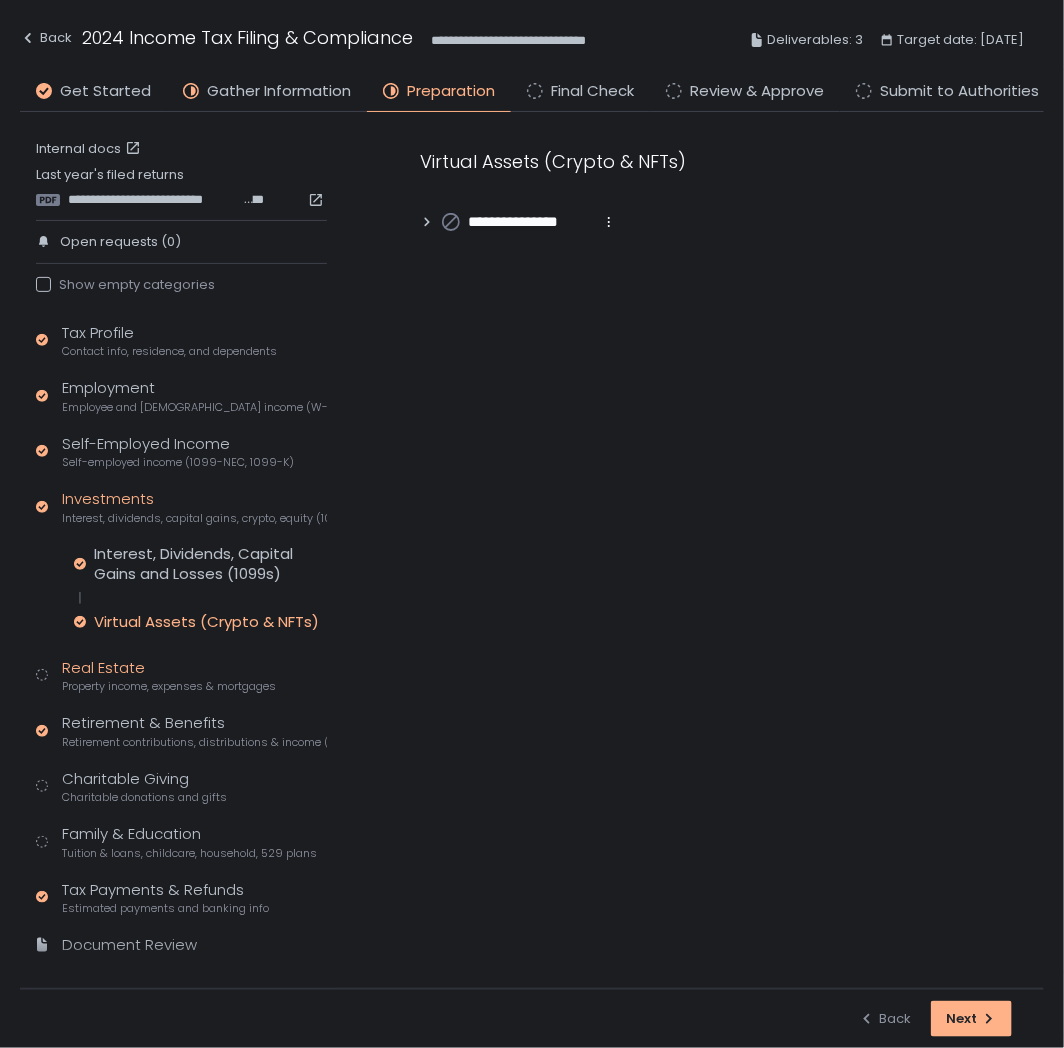 click on "Real Estate Property income, expenses & mortgages" 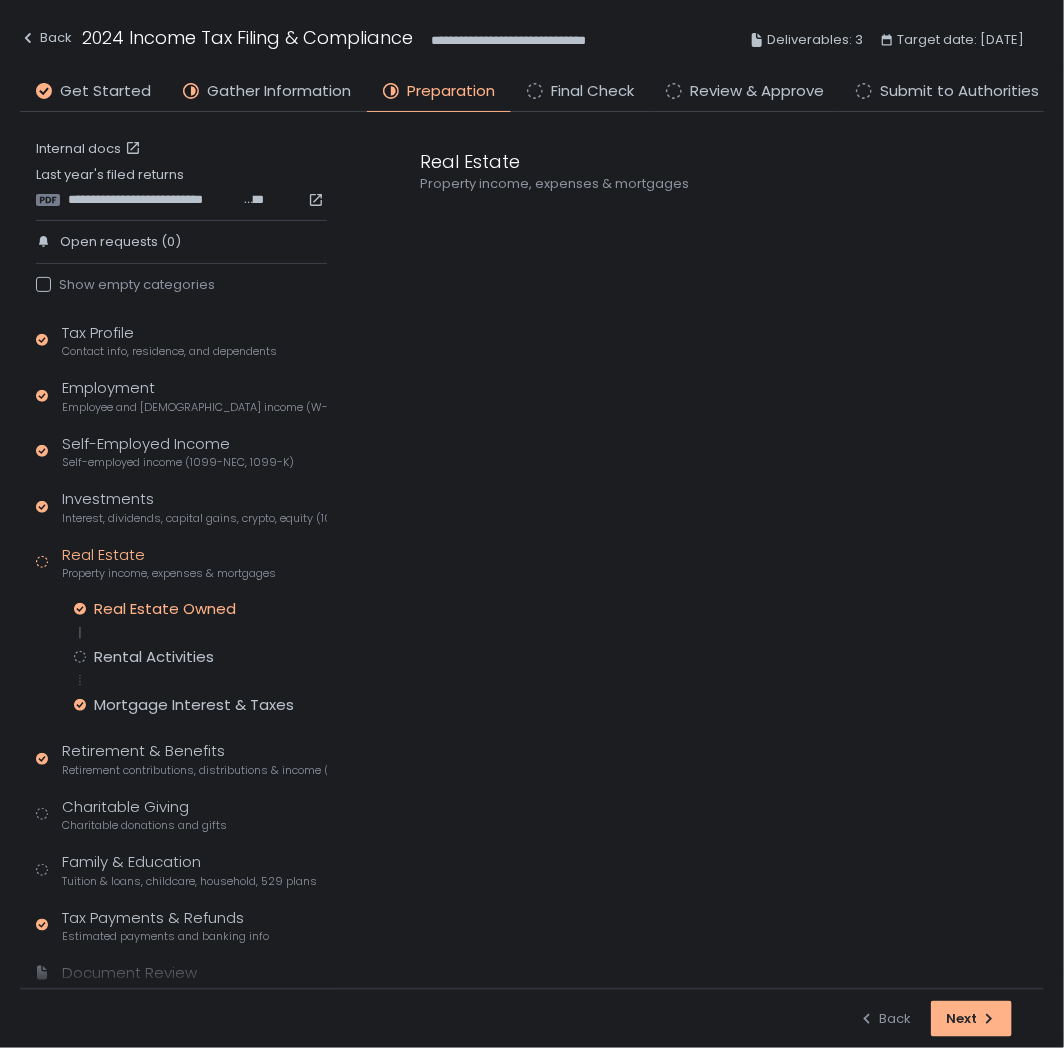 click on "Real Estate Owned" 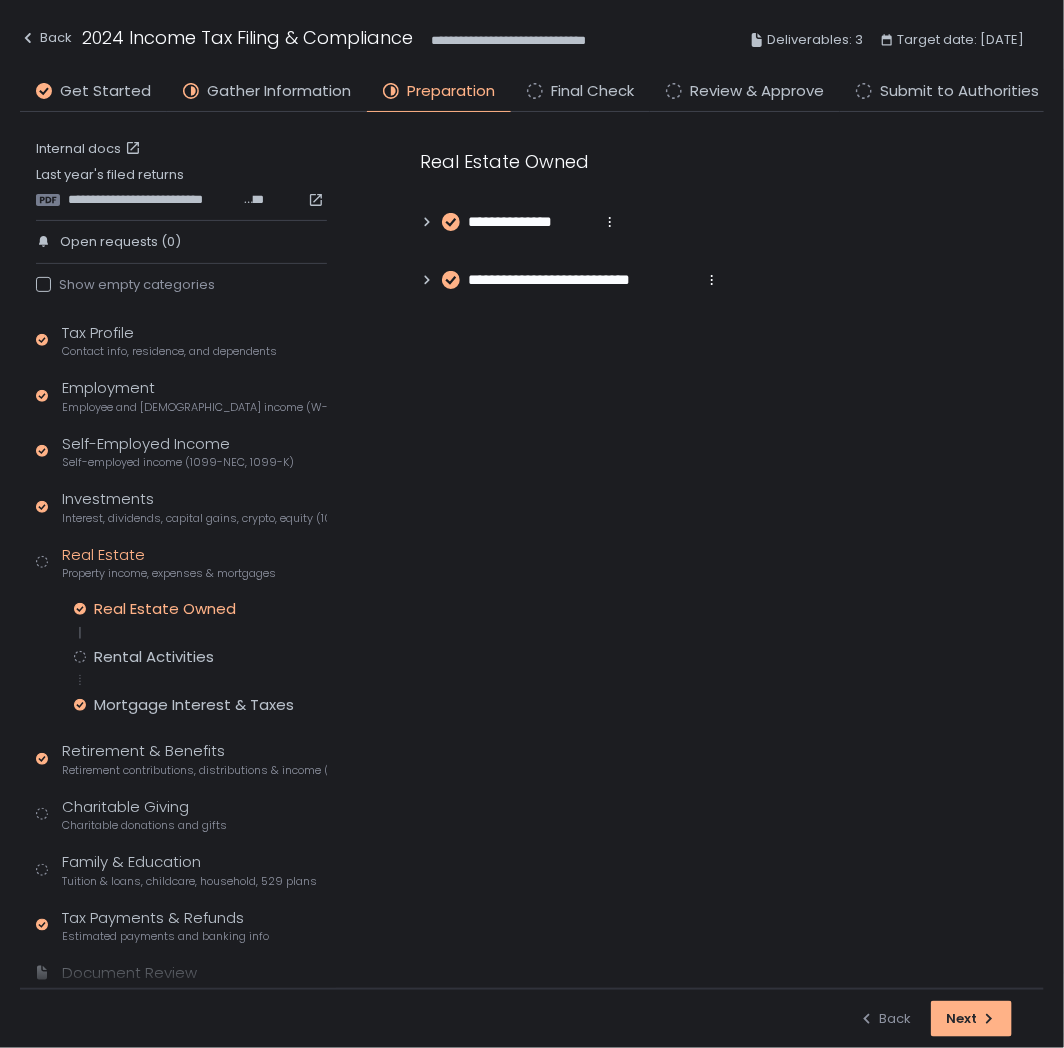 click 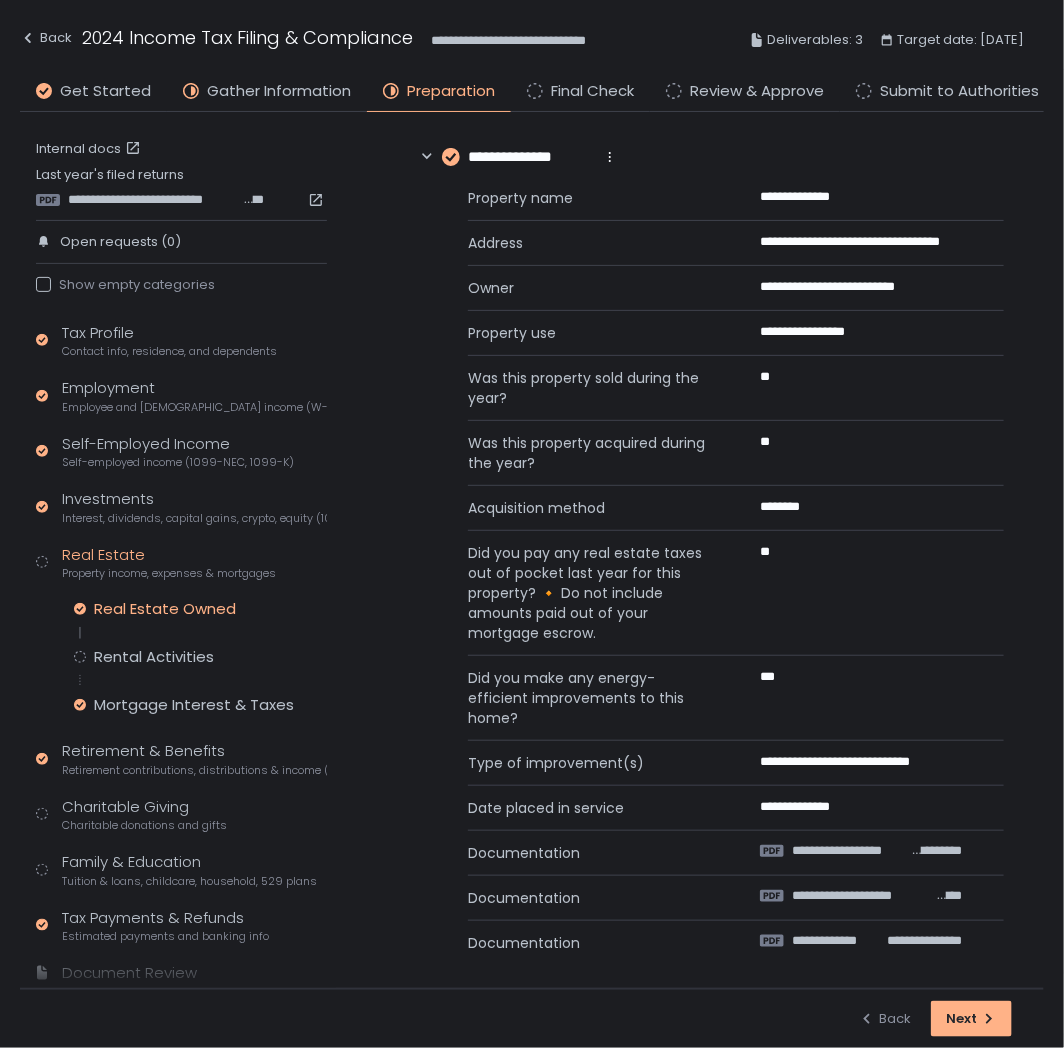 scroll, scrollTop: 136, scrollLeft: 0, axis: vertical 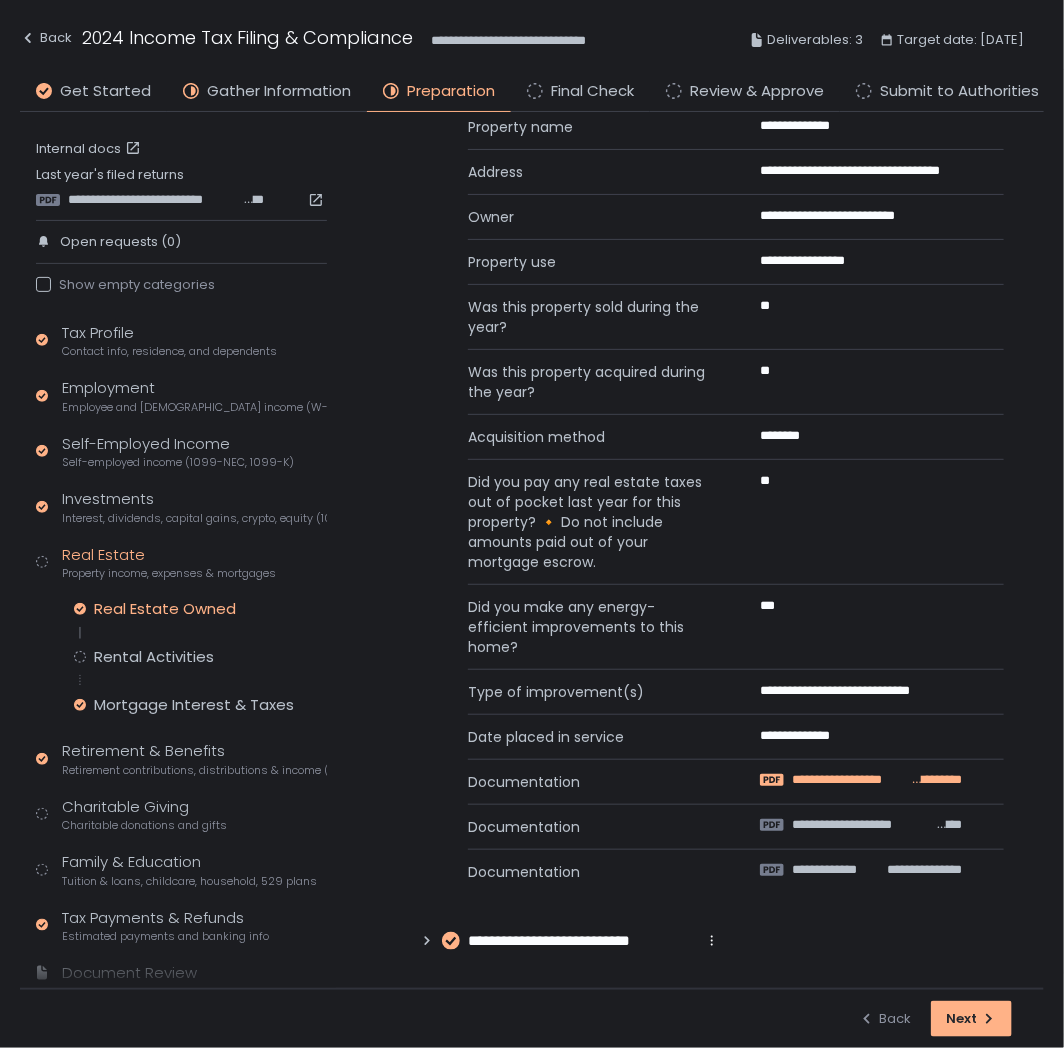 click on "**********" at bounding box center [850, 780] 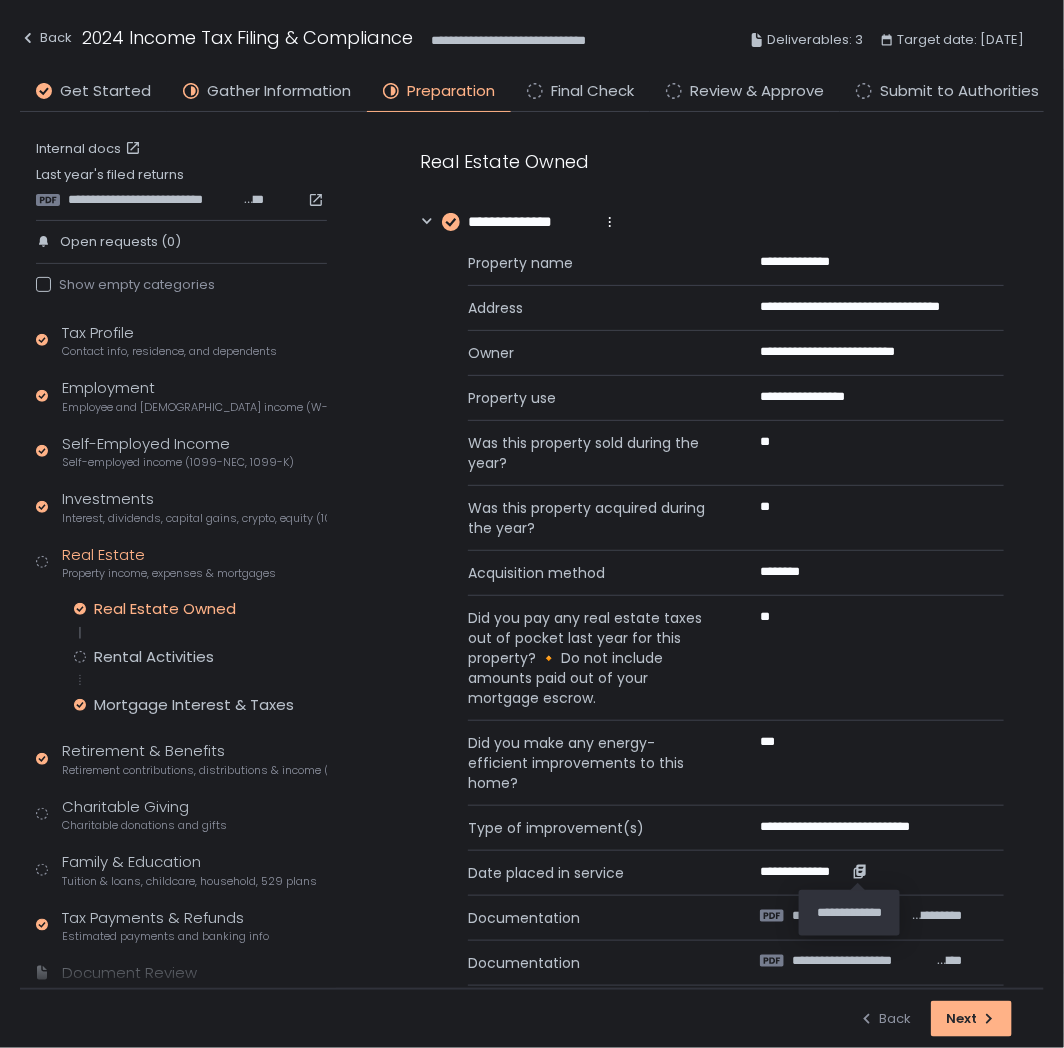 scroll, scrollTop: 136, scrollLeft: 0, axis: vertical 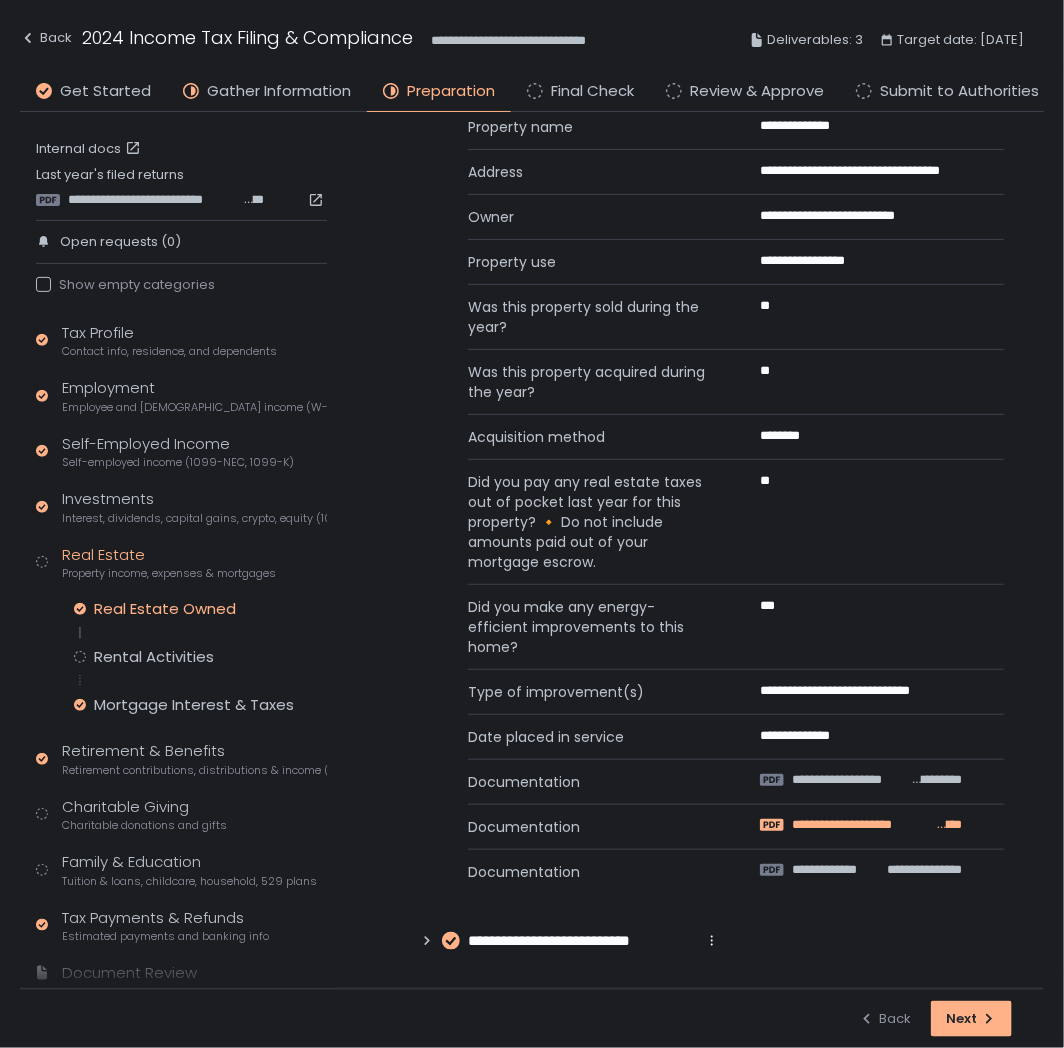 click on "**********" at bounding box center (862, 825) 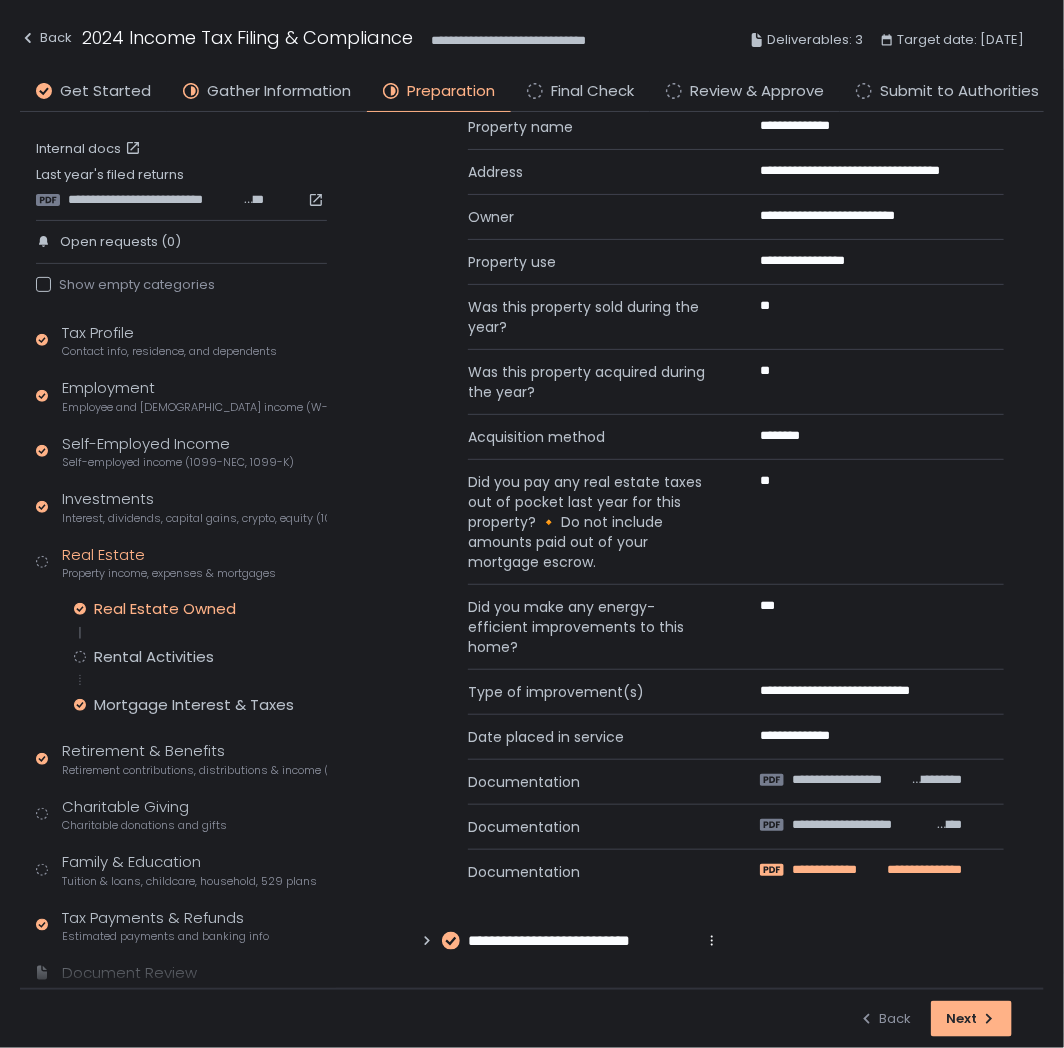 click on "**********" at bounding box center [838, 870] 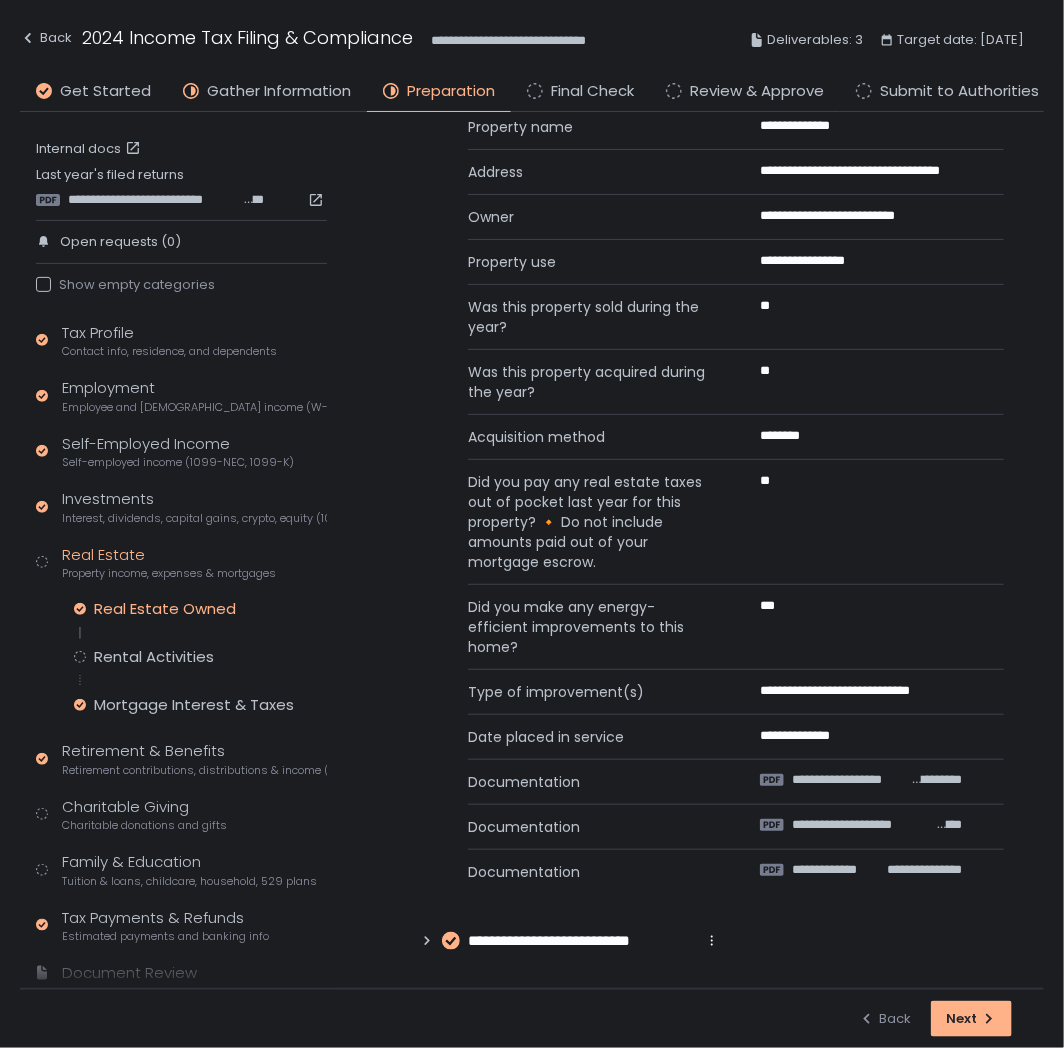 click 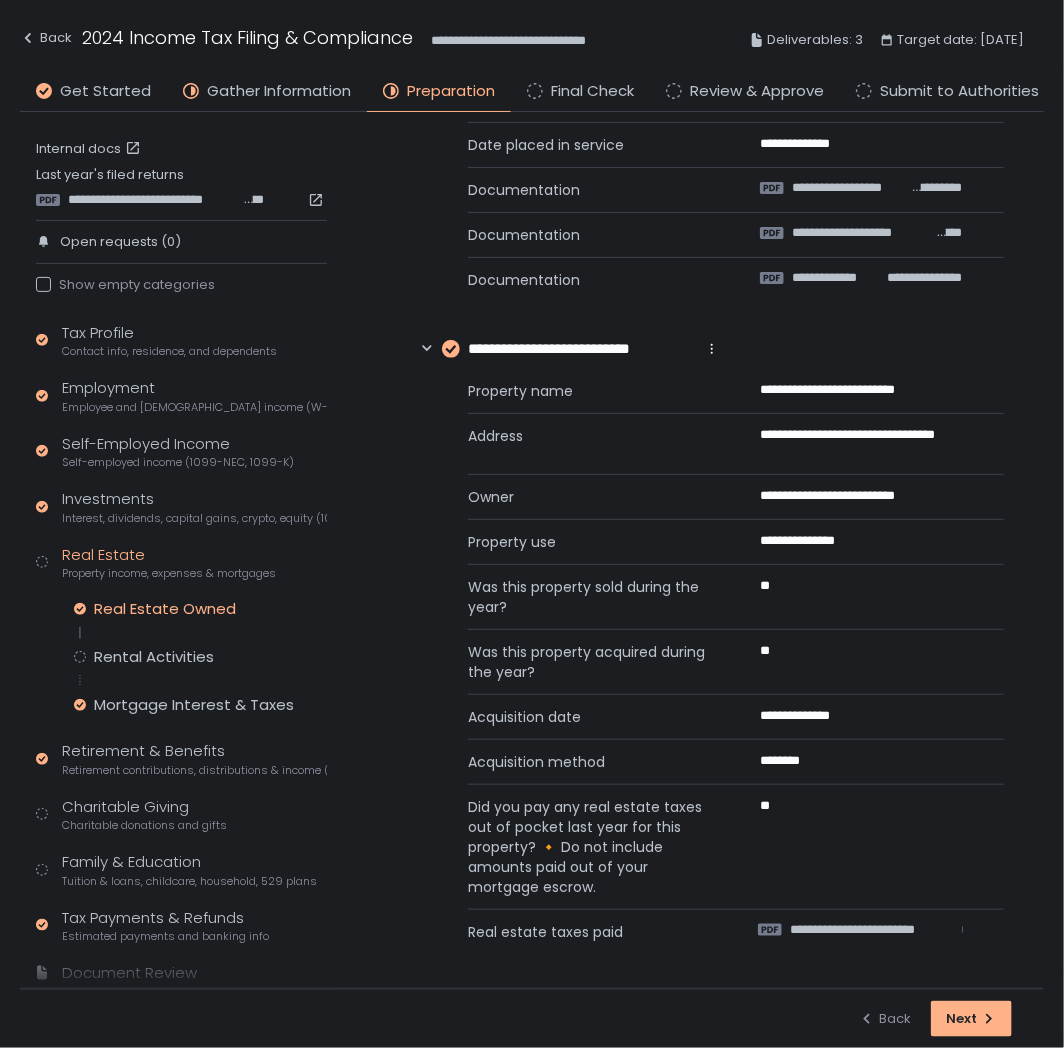 scroll, scrollTop: 730, scrollLeft: 0, axis: vertical 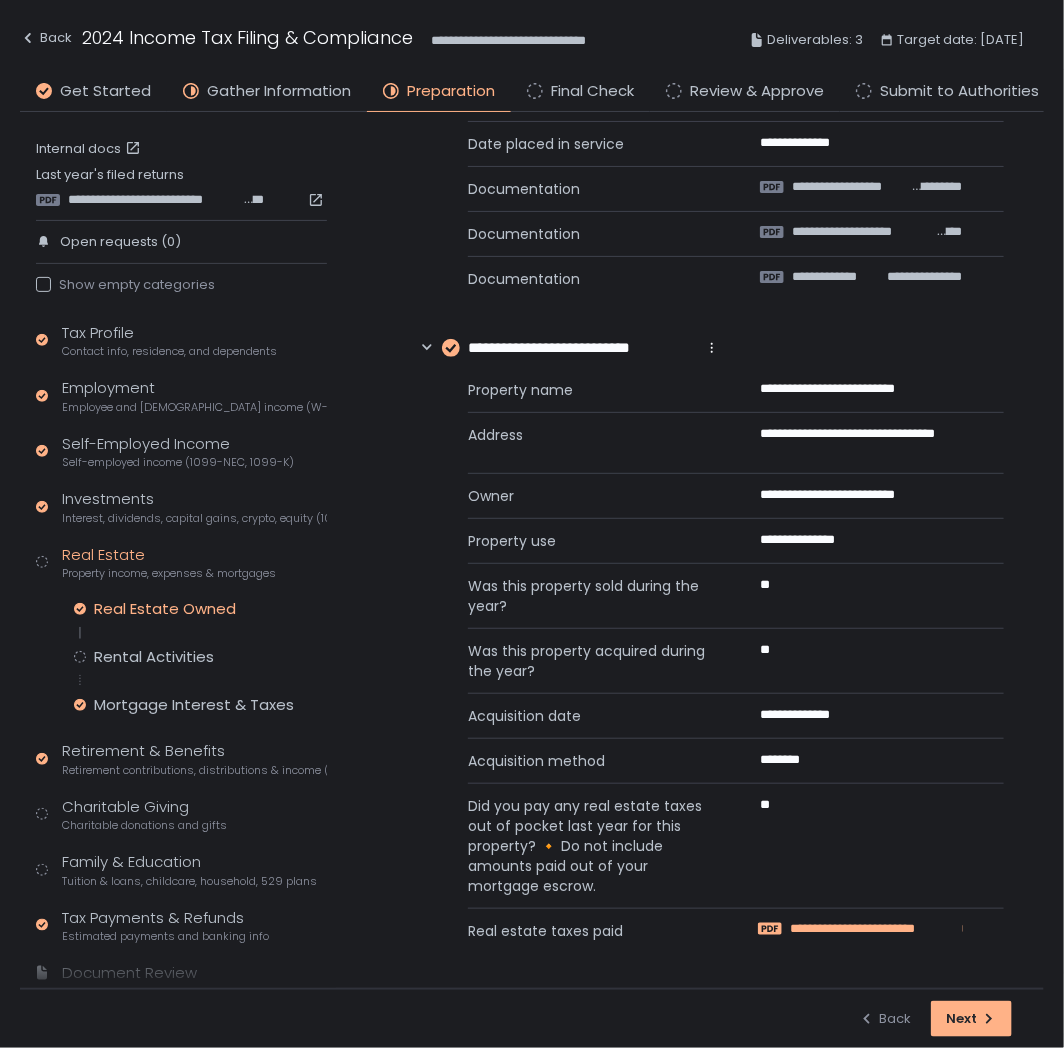 click on "**********" at bounding box center (876, 929) 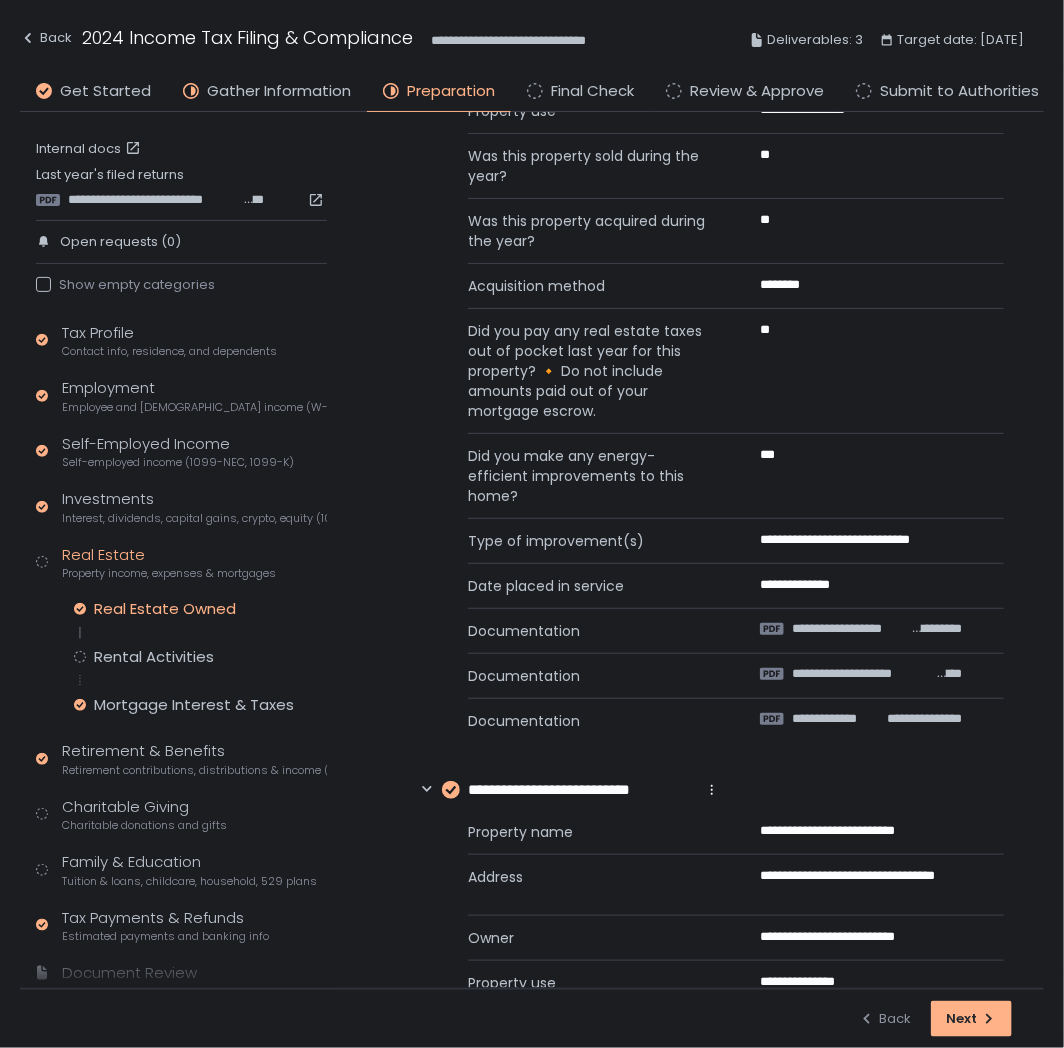 scroll, scrollTop: 286, scrollLeft: 0, axis: vertical 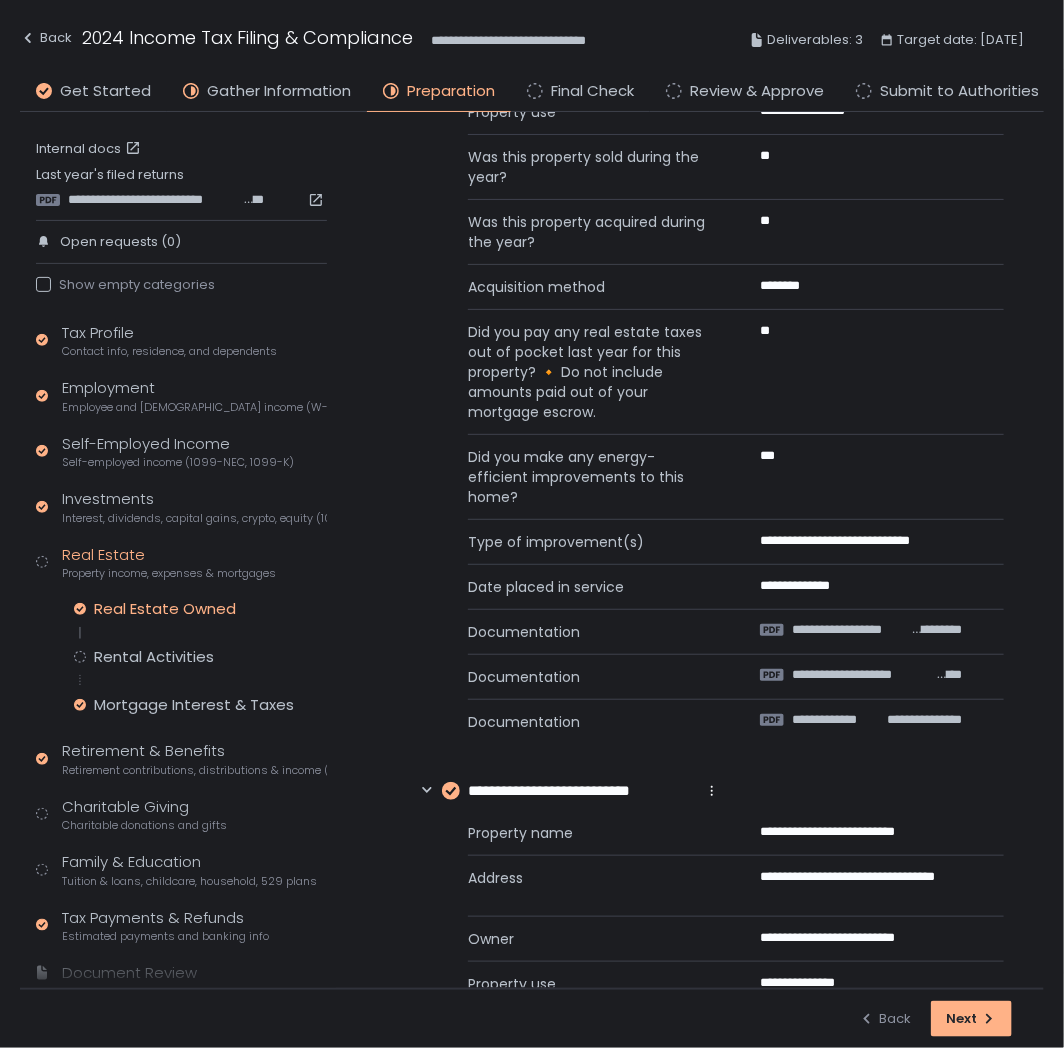 click on "**********" 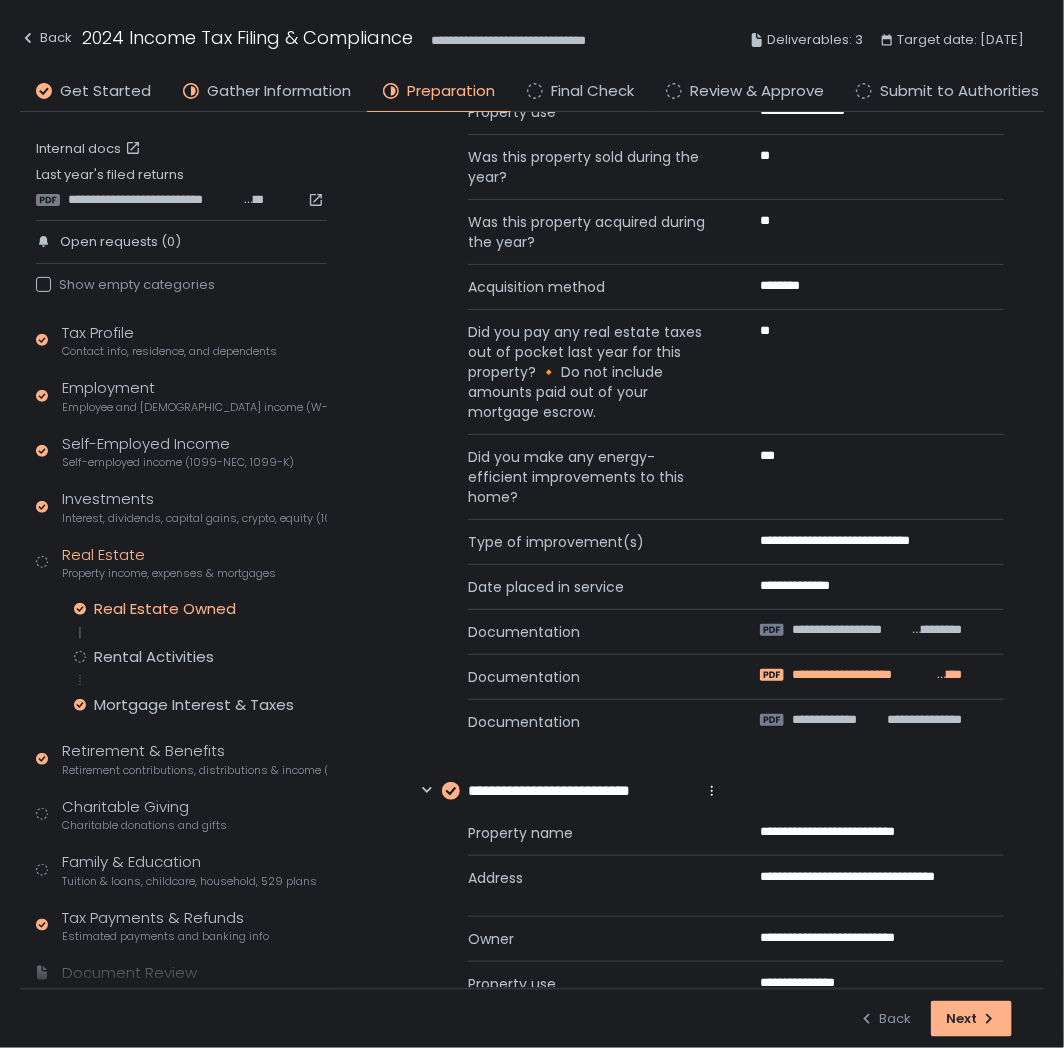 click on "**********" at bounding box center (862, 675) 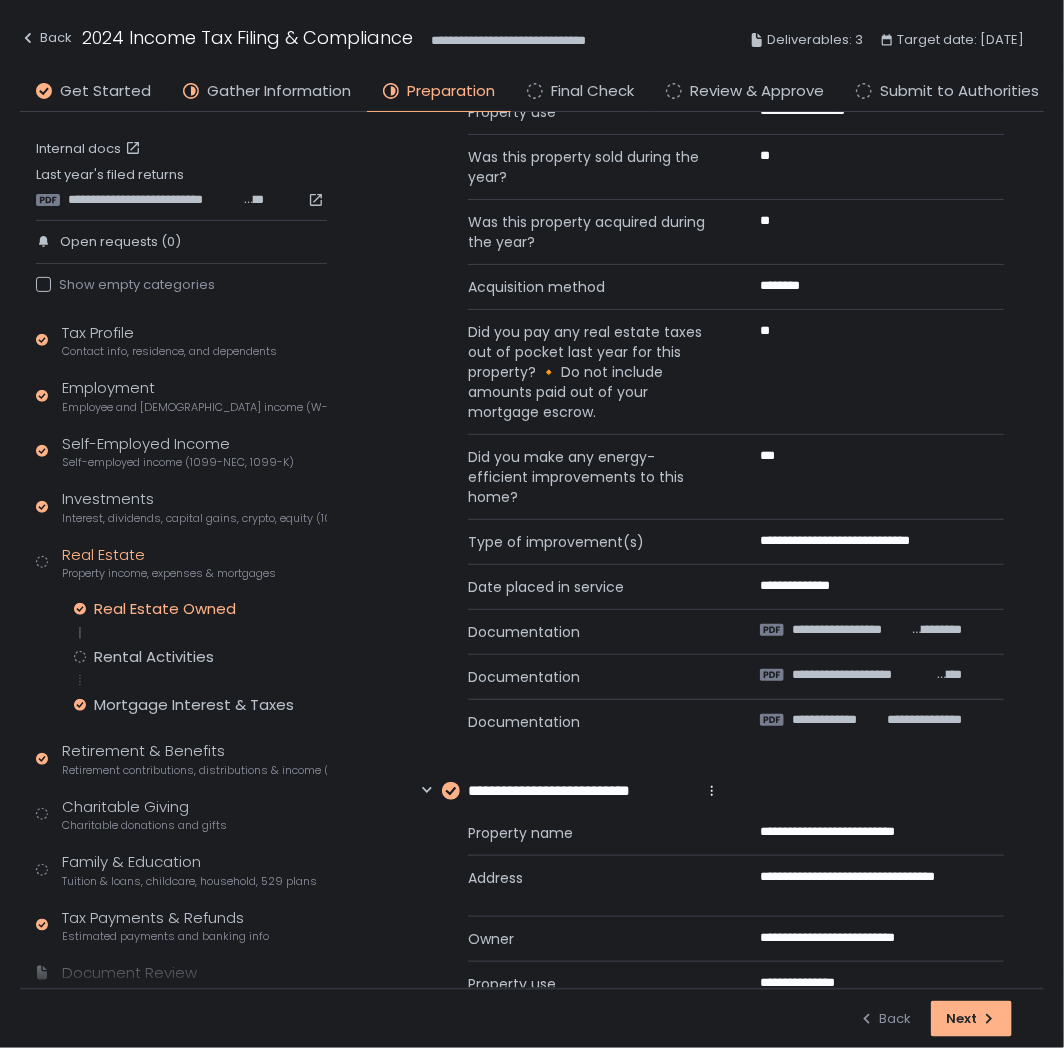 click on "**********" 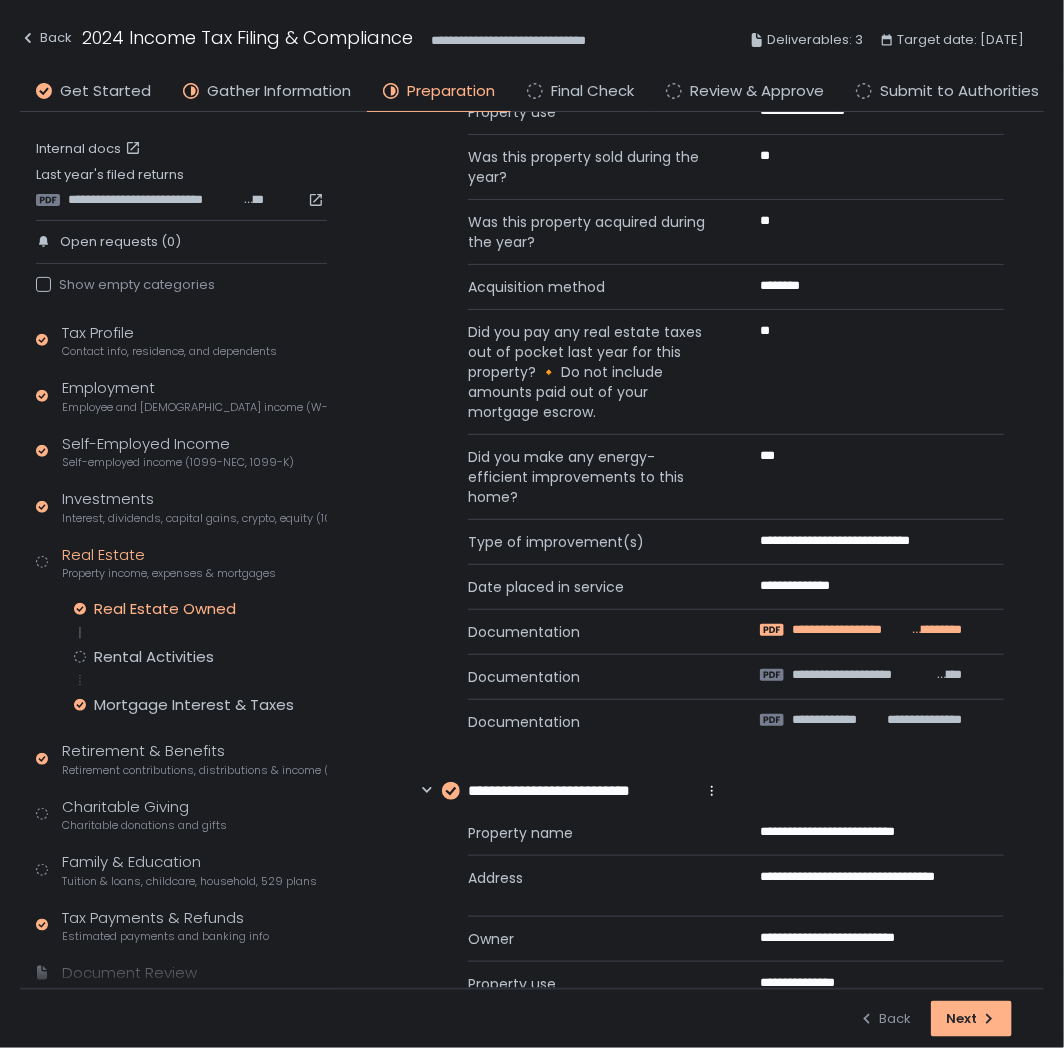 click on "**********" at bounding box center (850, 630) 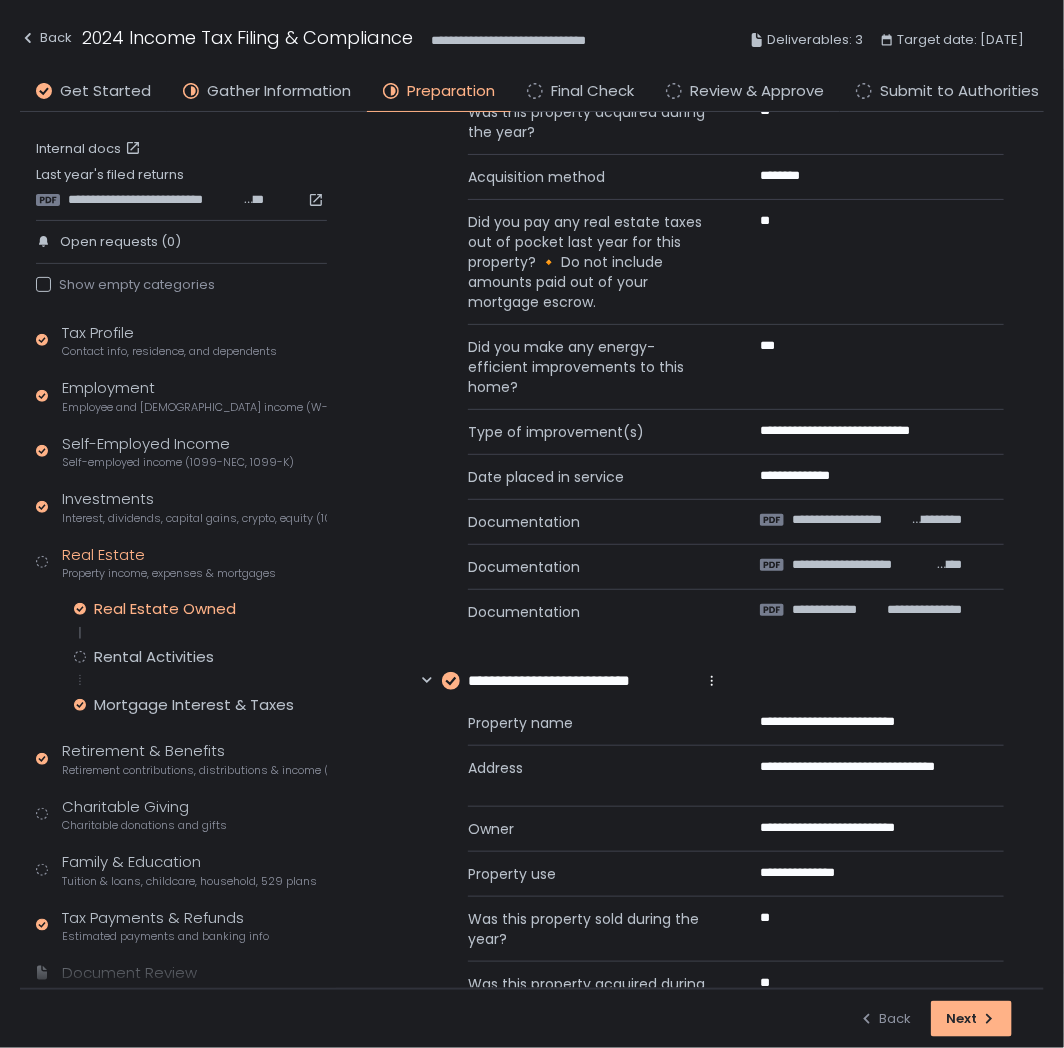 scroll, scrollTop: 0, scrollLeft: 0, axis: both 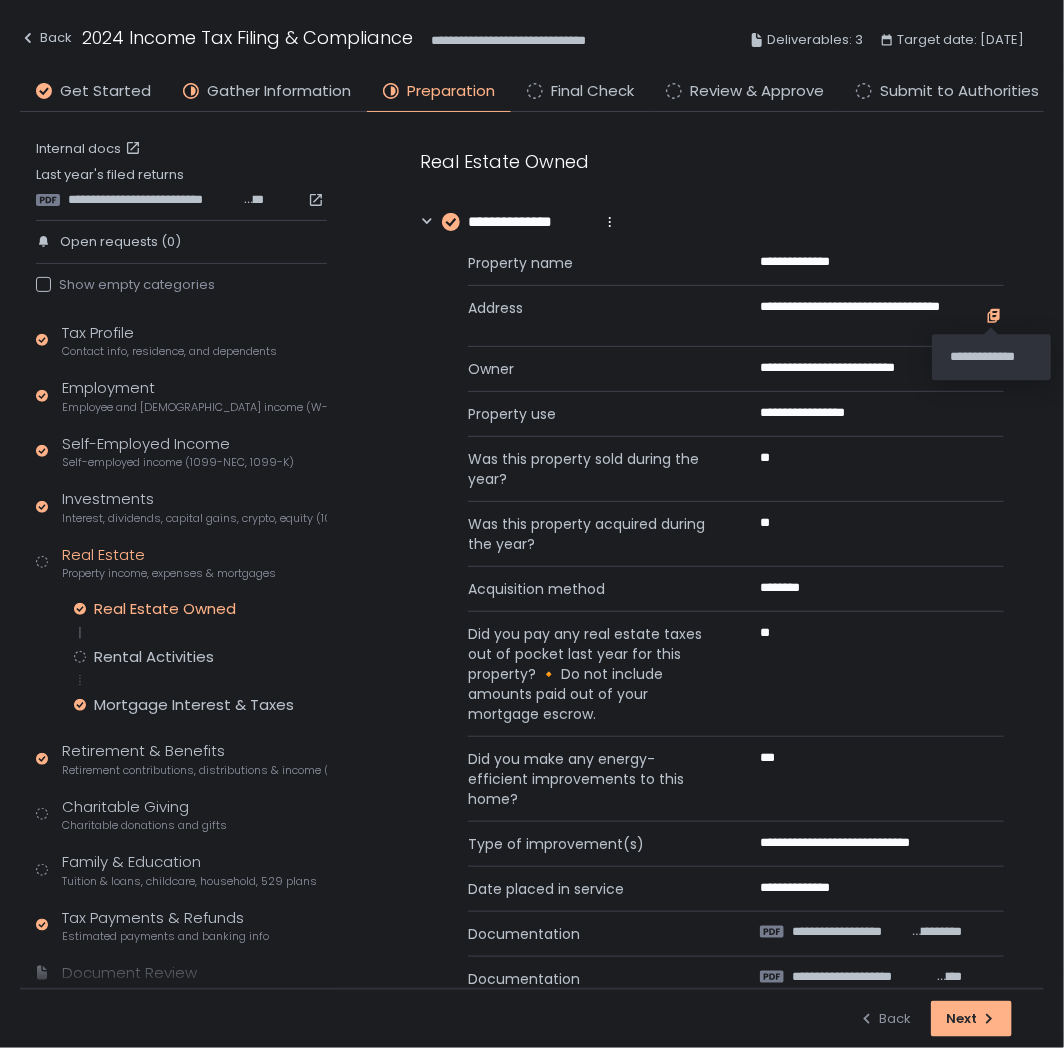 click 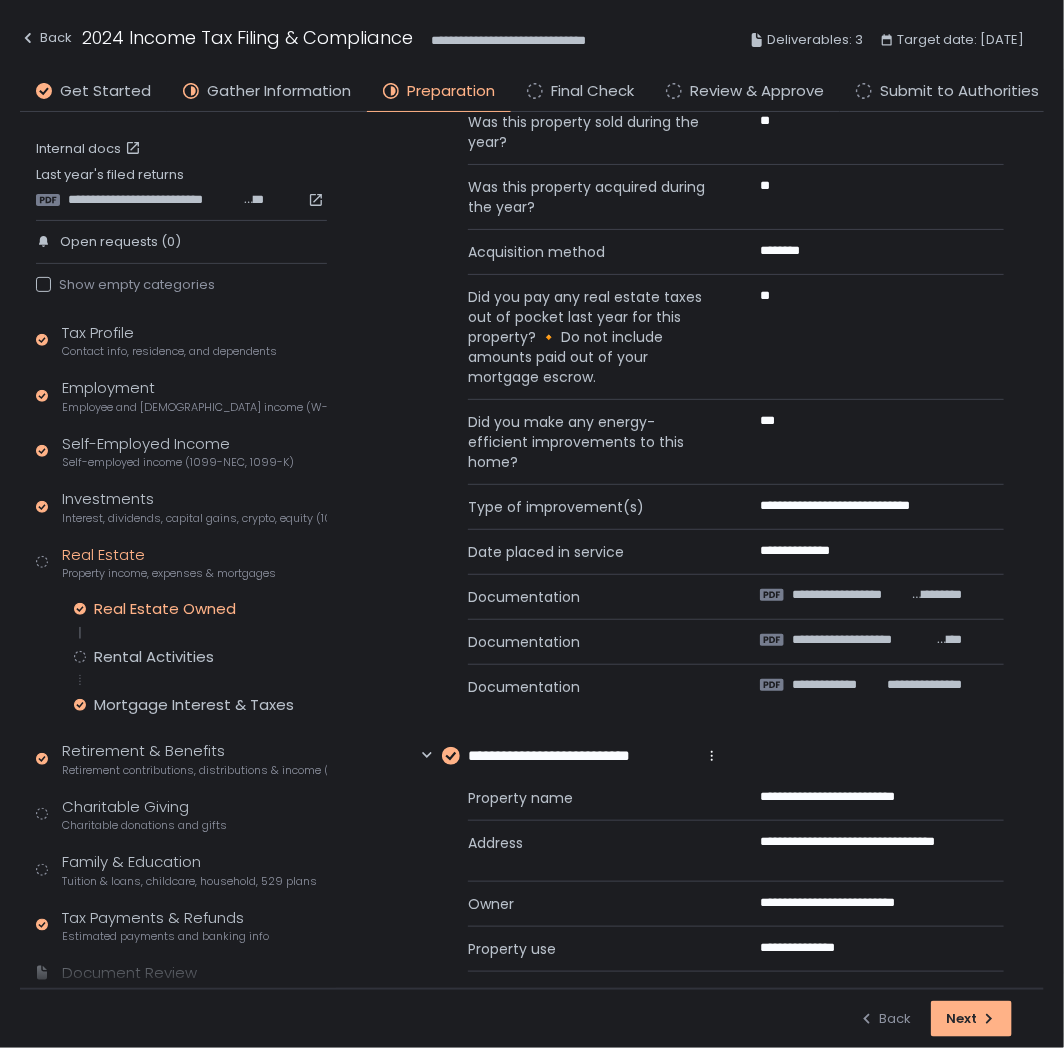 scroll, scrollTop: 333, scrollLeft: 0, axis: vertical 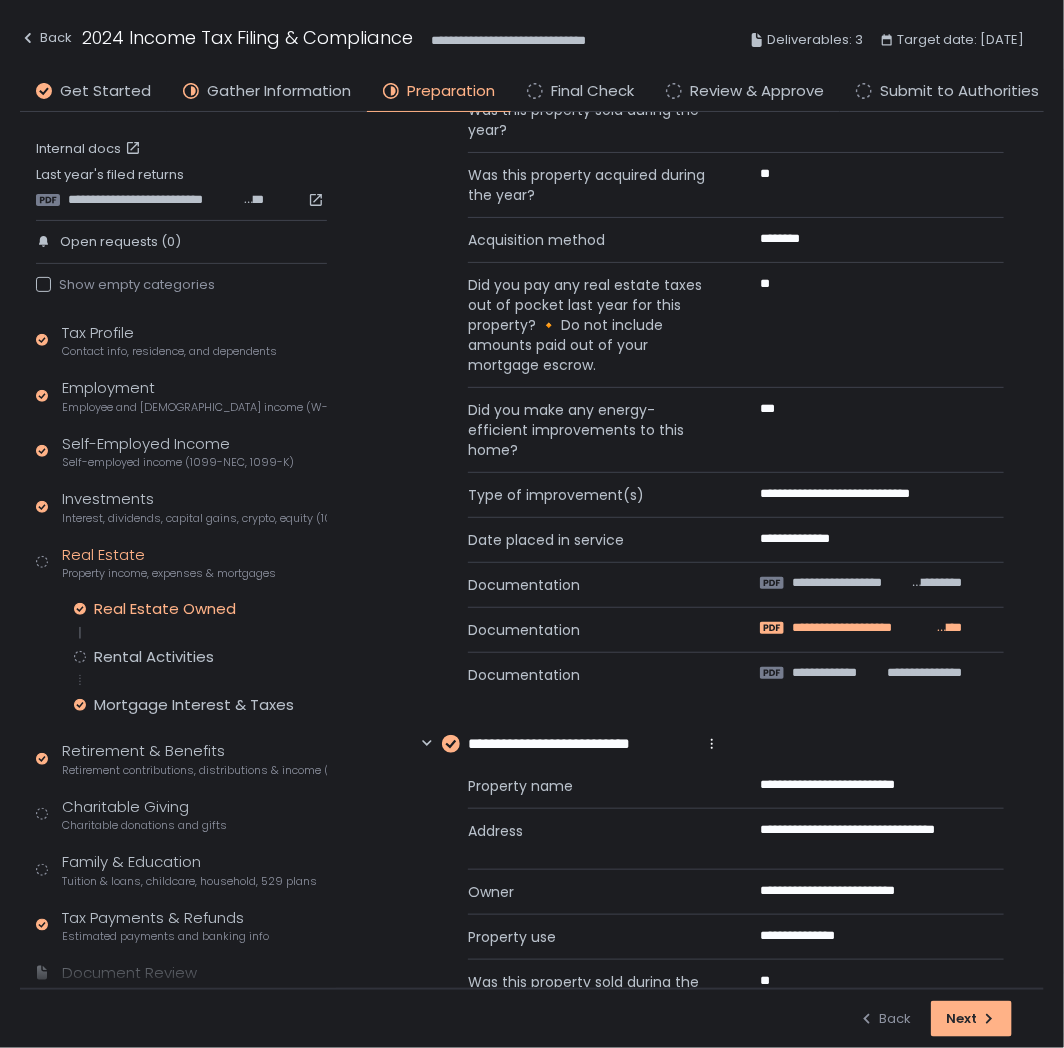 click on "**********" at bounding box center (862, 628) 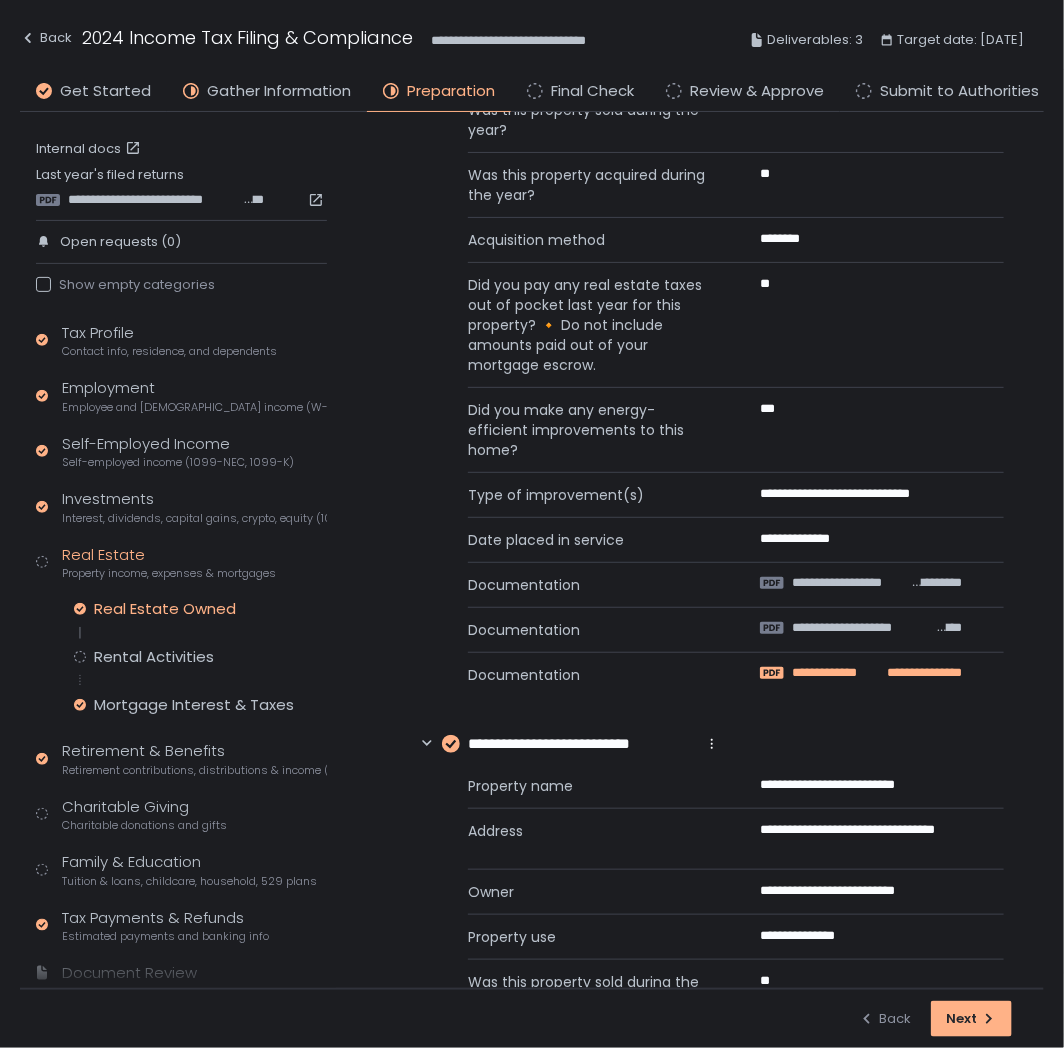 click on "**********" at bounding box center (838, 673) 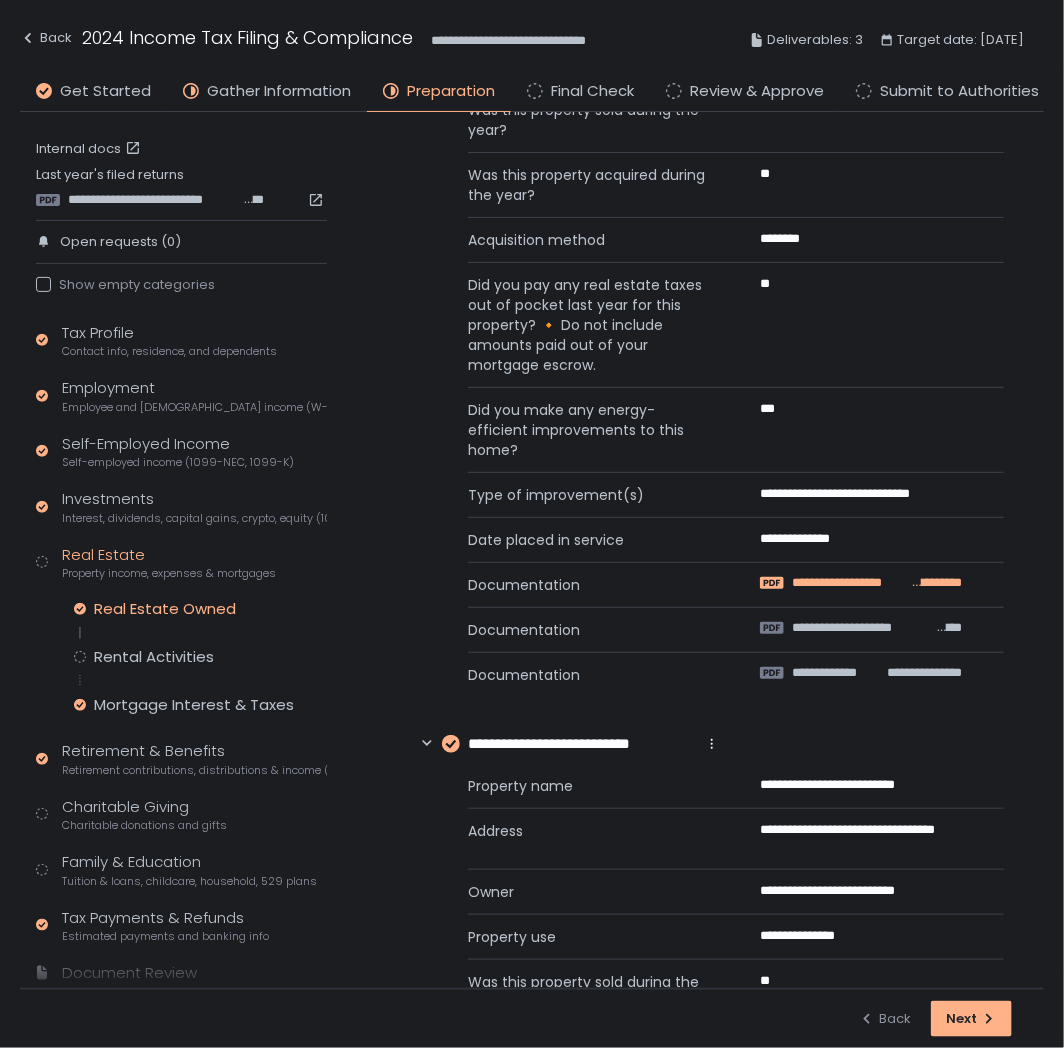 click on "**********" at bounding box center (850, 583) 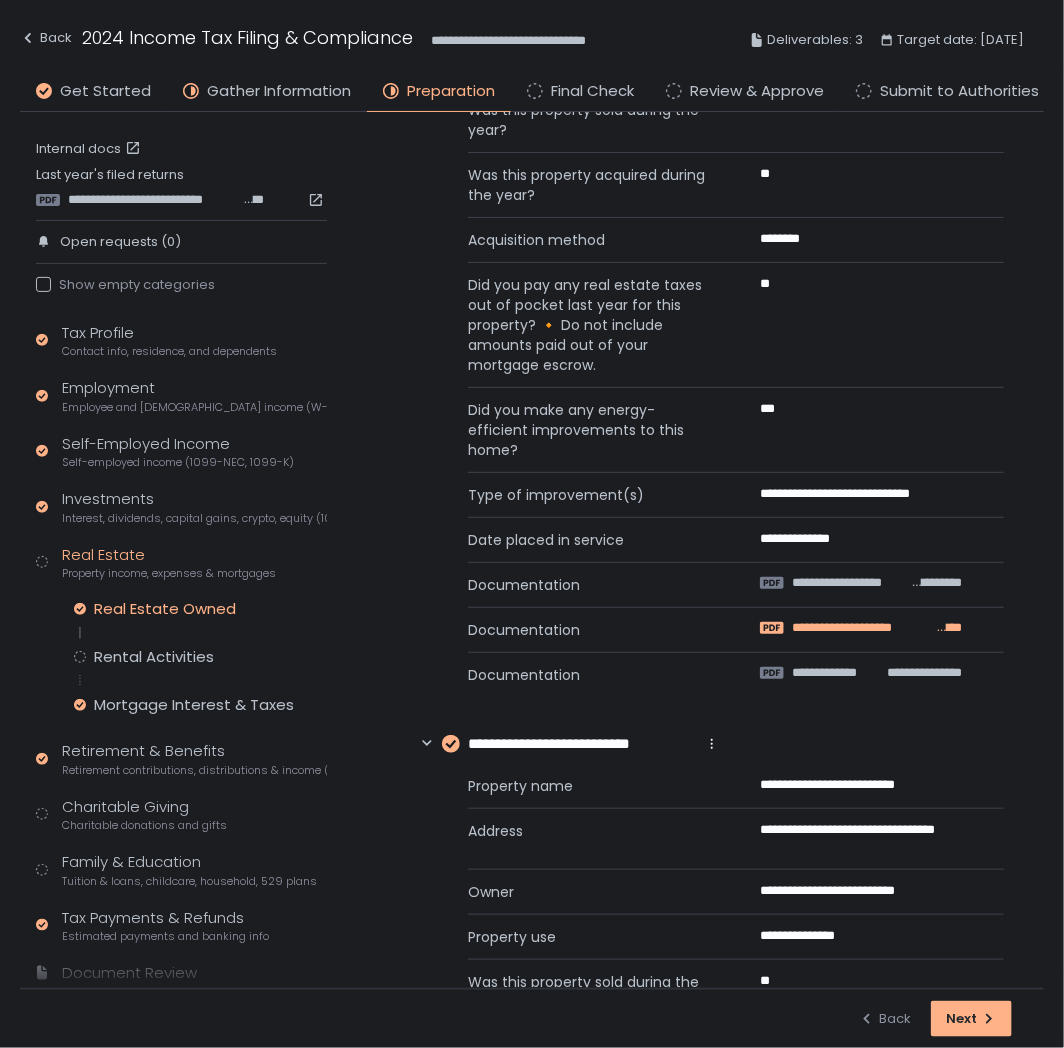 click on "**********" at bounding box center [862, 628] 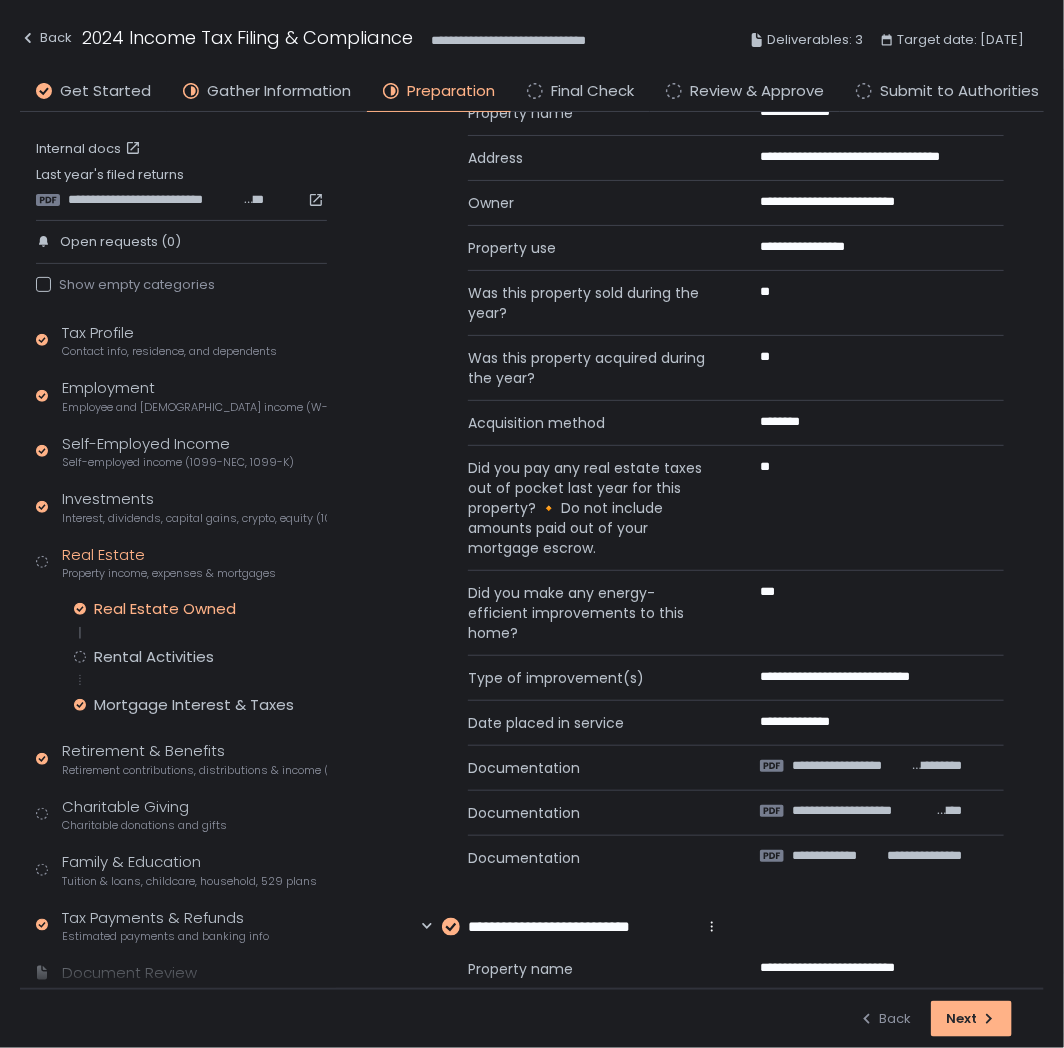 scroll, scrollTop: 111, scrollLeft: 0, axis: vertical 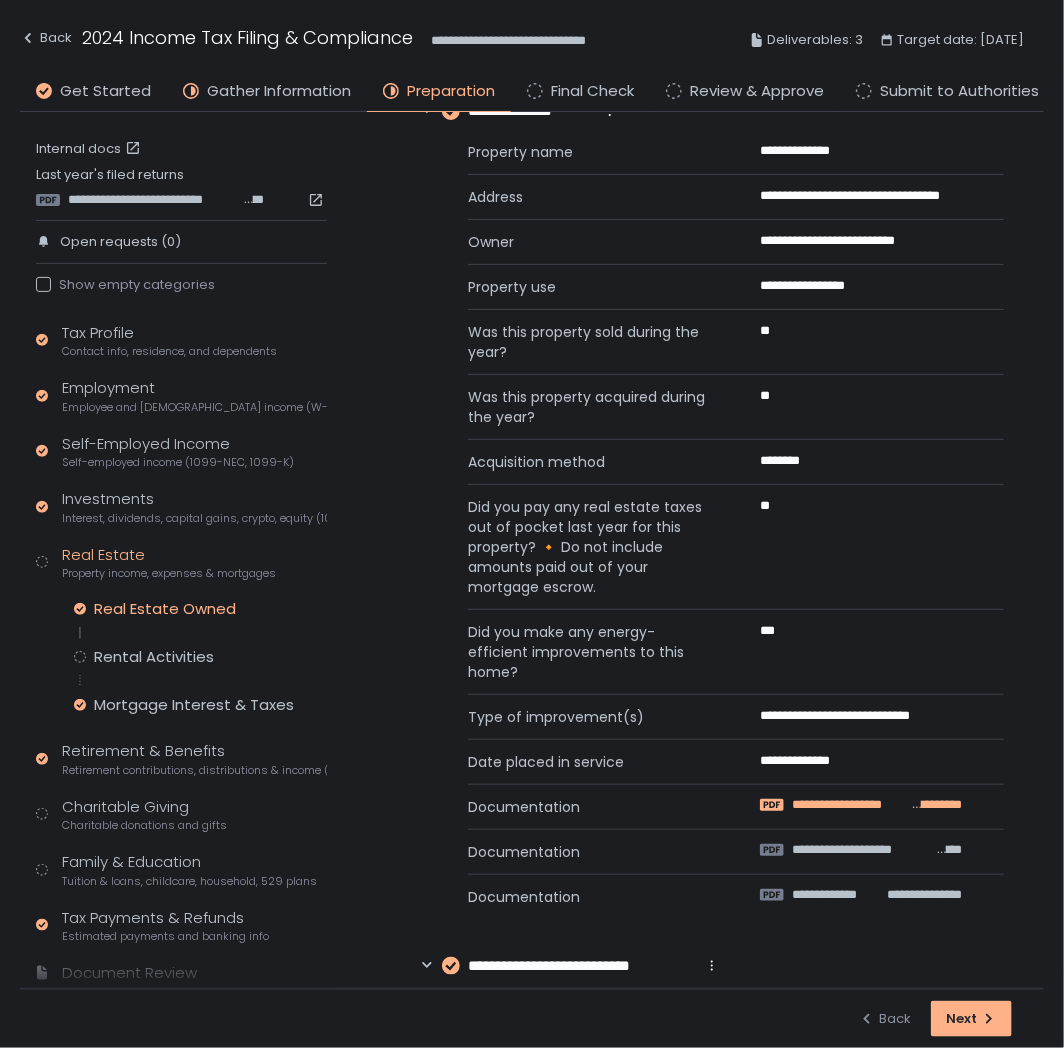 click on "**********" at bounding box center (850, 805) 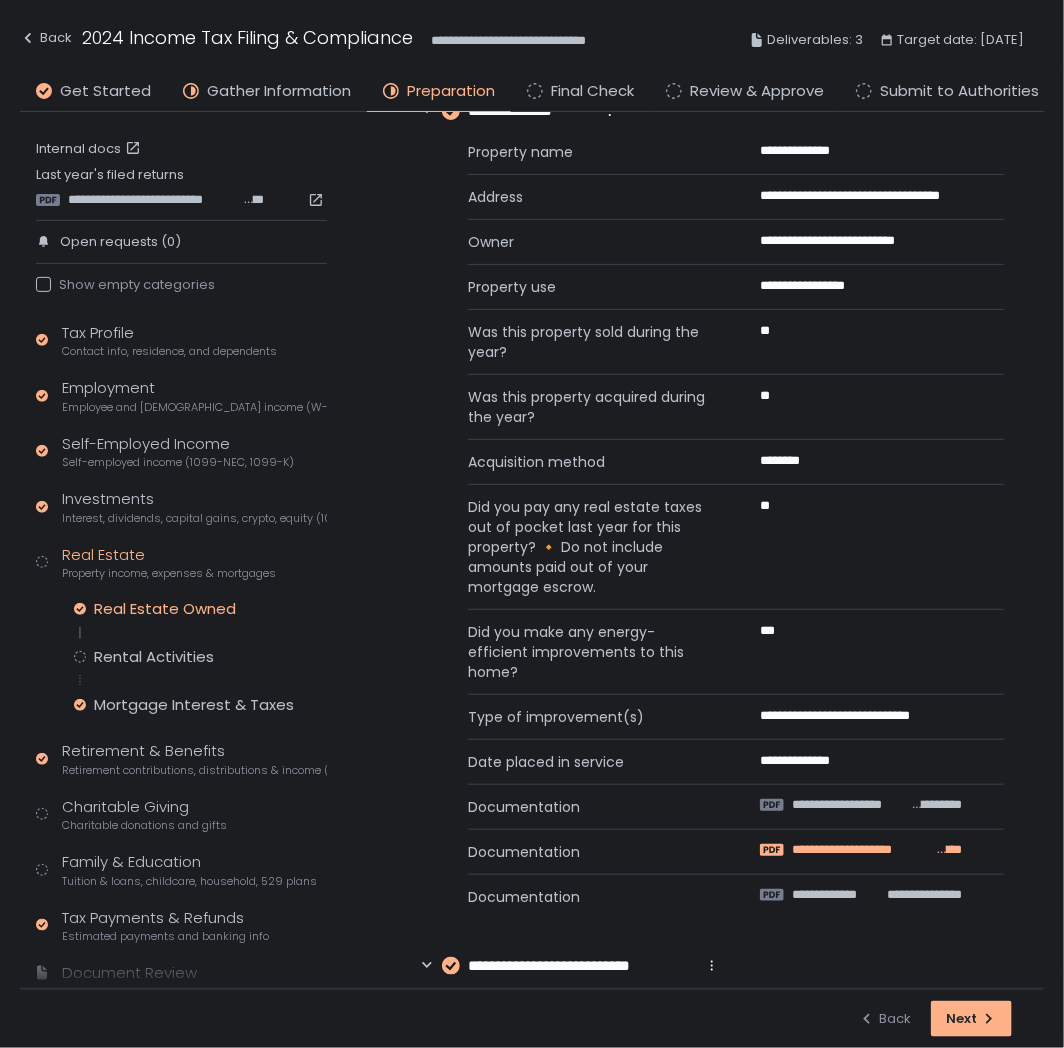 click on "**********" at bounding box center (862, 850) 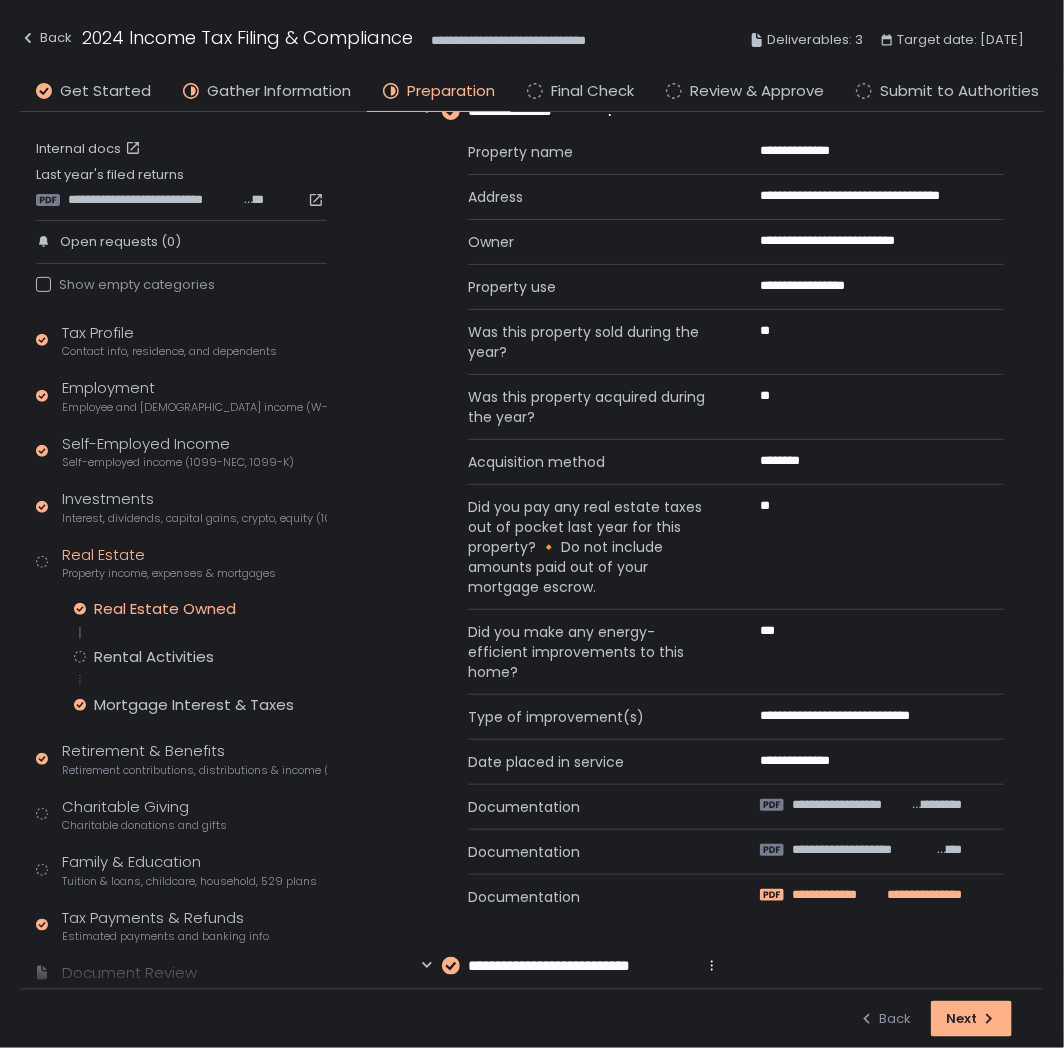 click on "**********" at bounding box center [838, 895] 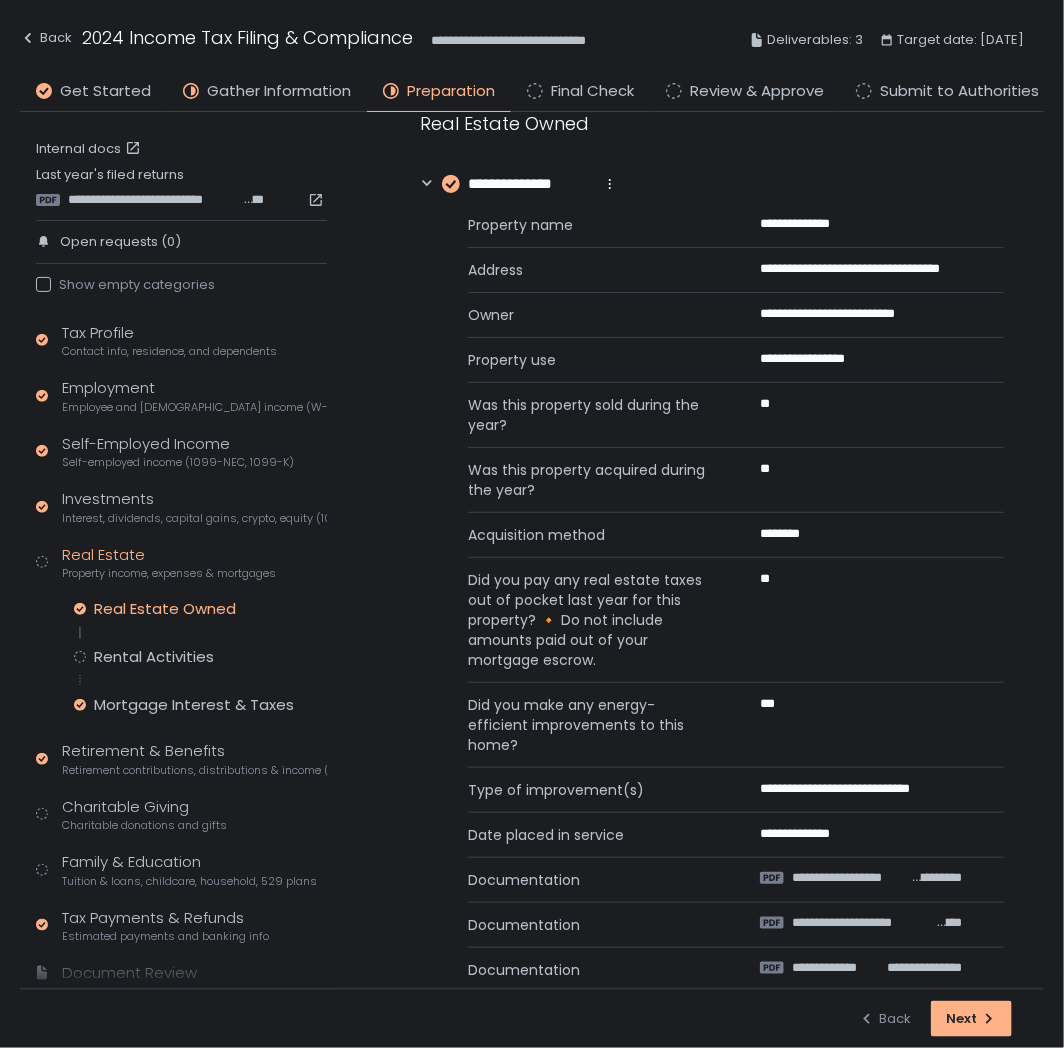 scroll, scrollTop: 0, scrollLeft: 0, axis: both 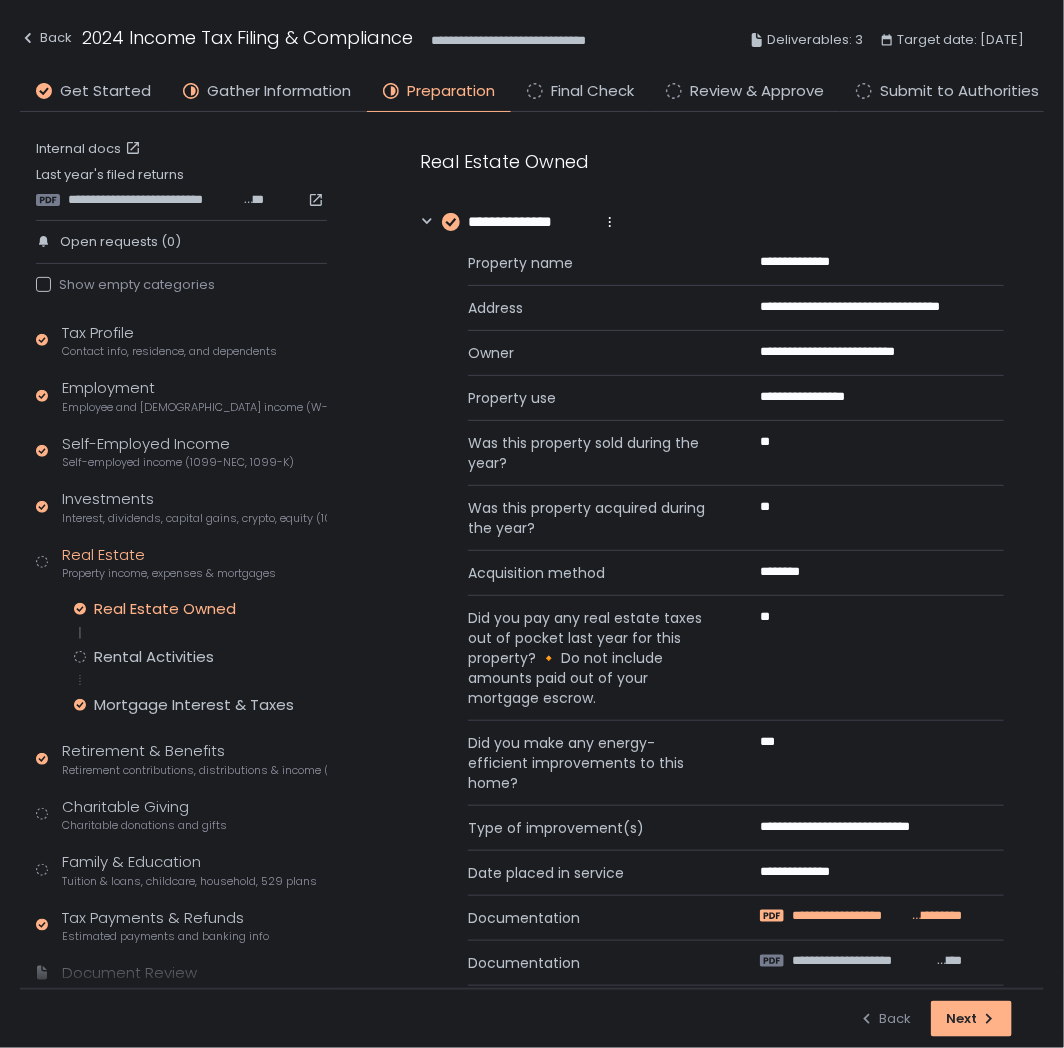 click on "**********" at bounding box center (850, 916) 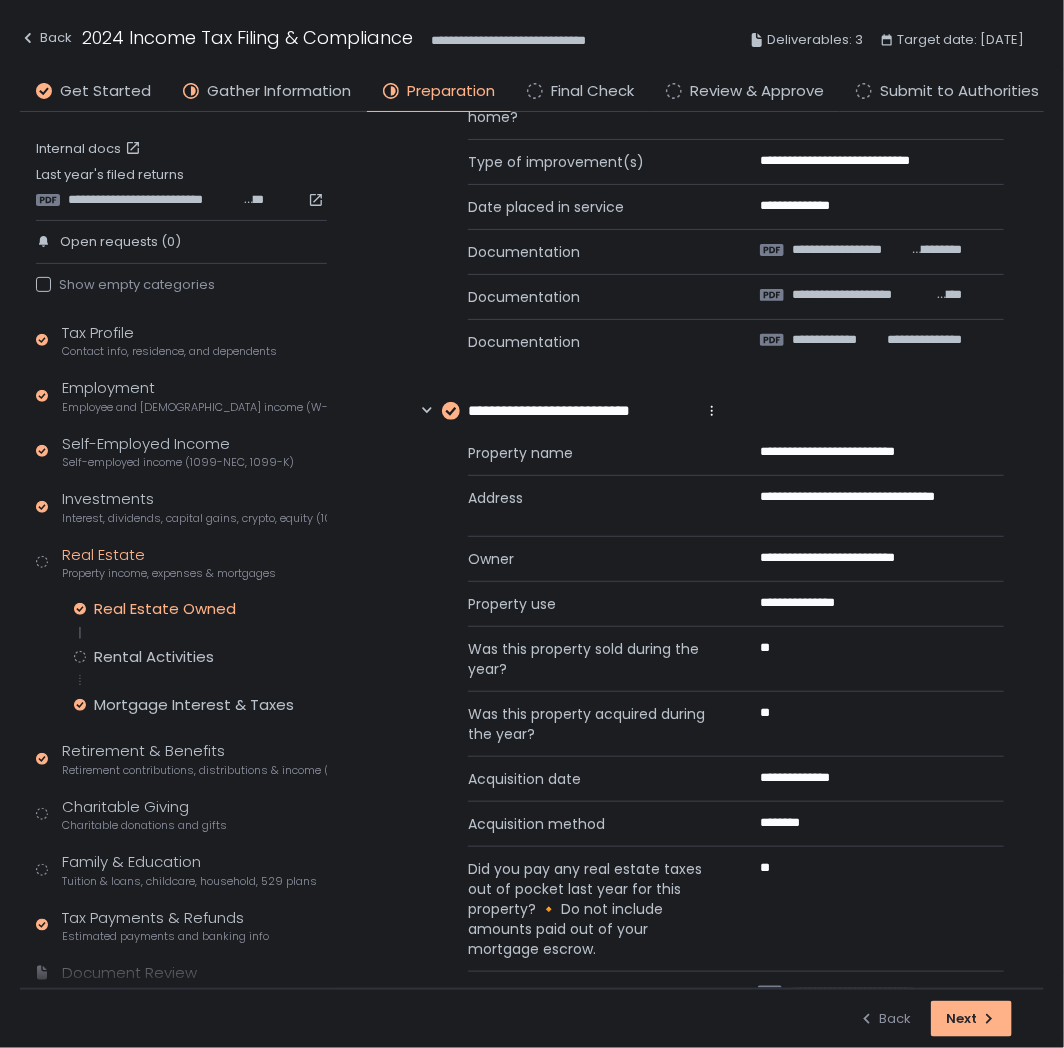 scroll, scrollTop: 730, scrollLeft: 0, axis: vertical 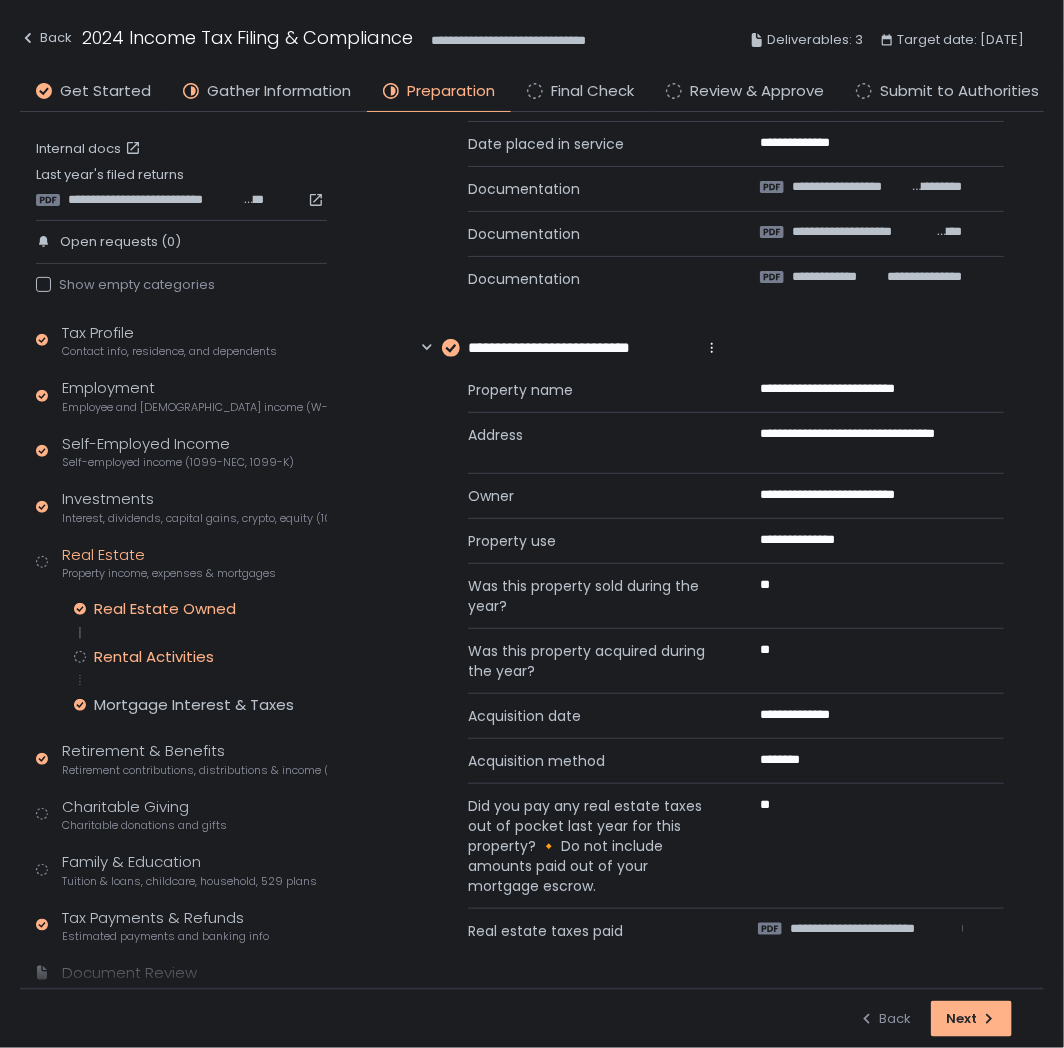 click on "Rental Activities" 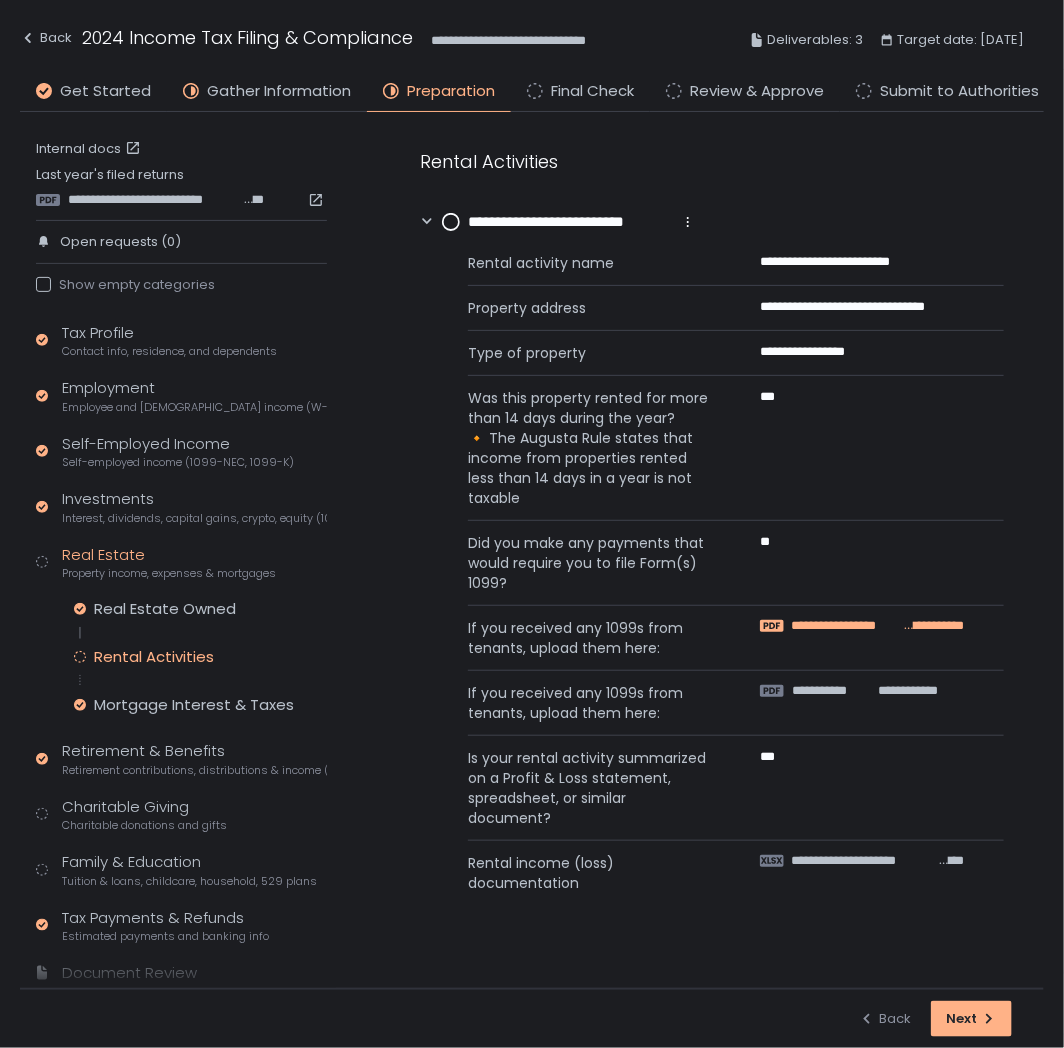 click on "**********" at bounding box center [848, 626] 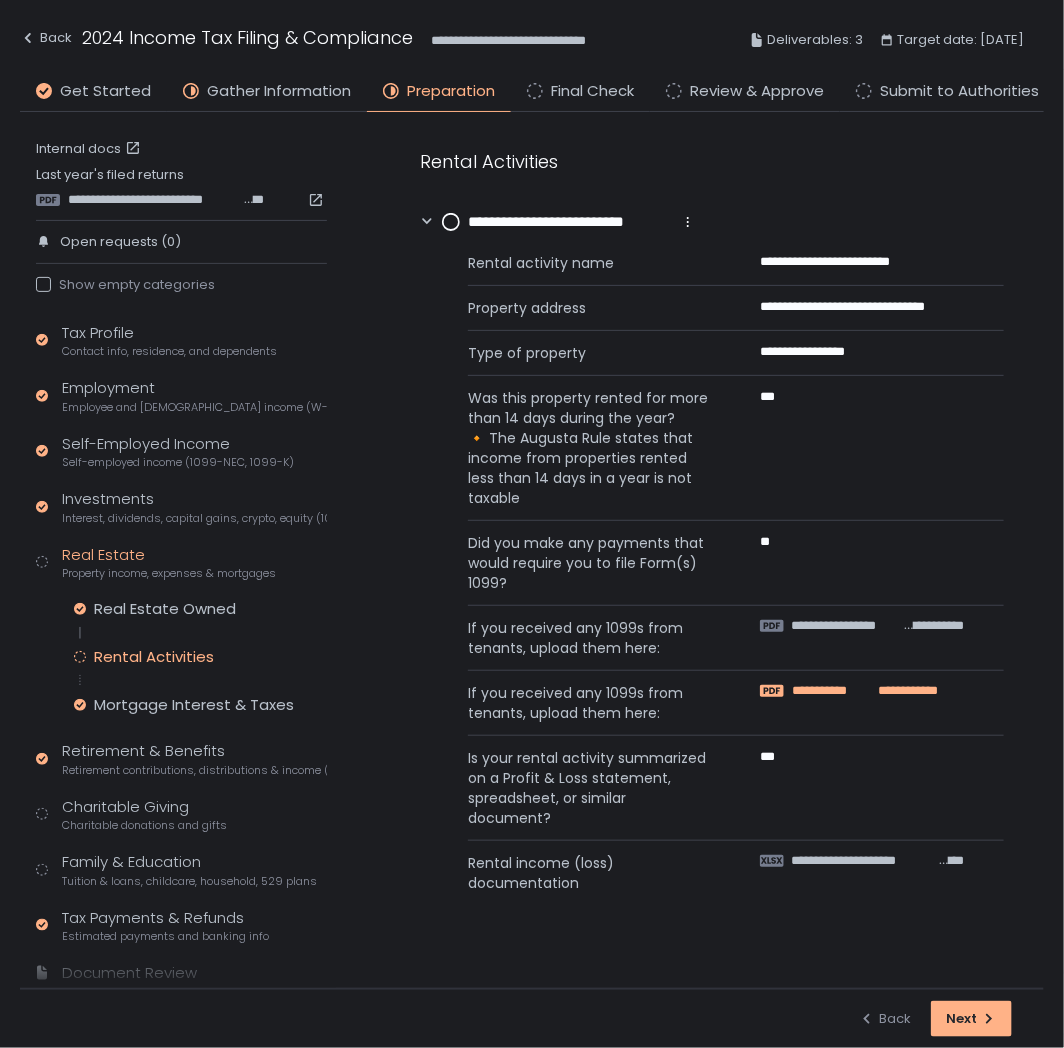 click on "**********" at bounding box center [833, 691] 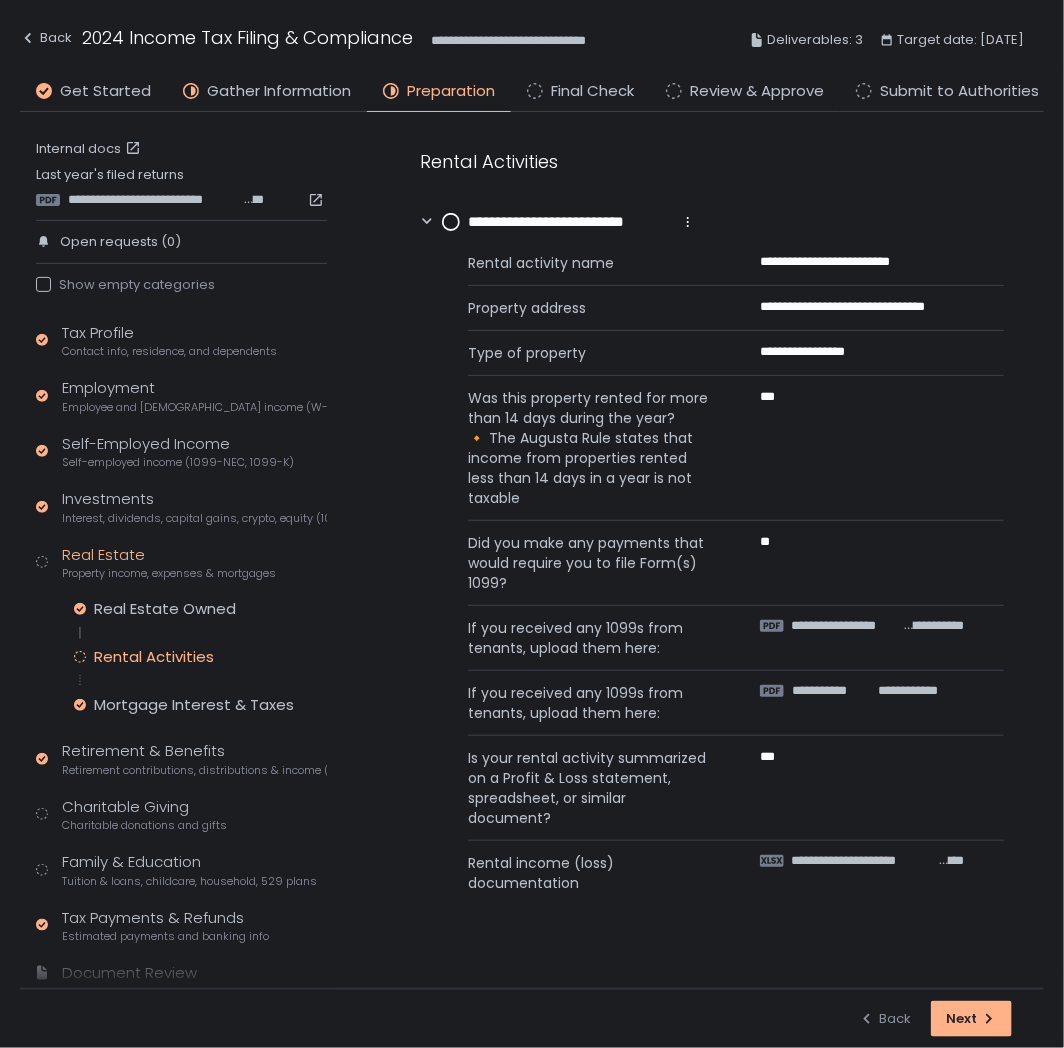 click on "**********" at bounding box center [882, 873] 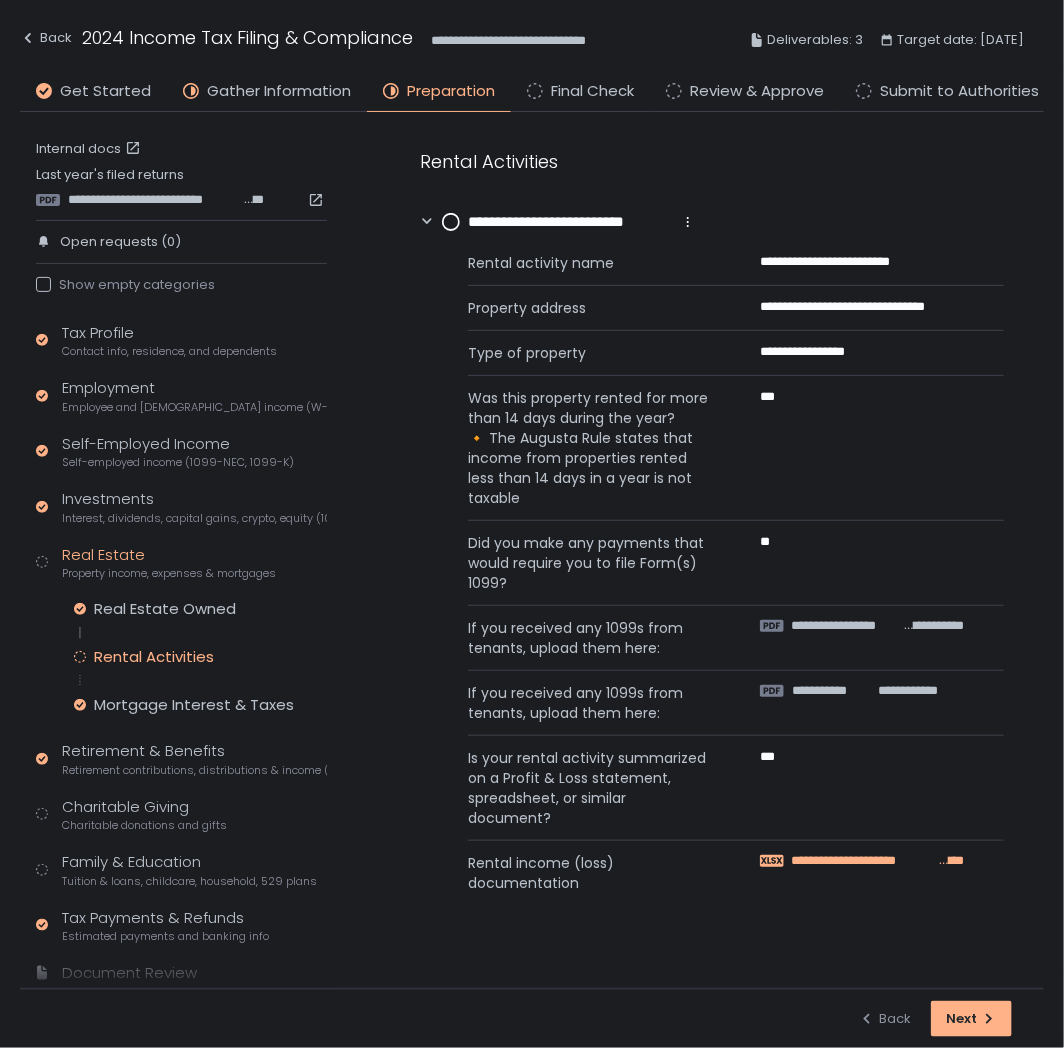 click on "**********" at bounding box center [882, 861] 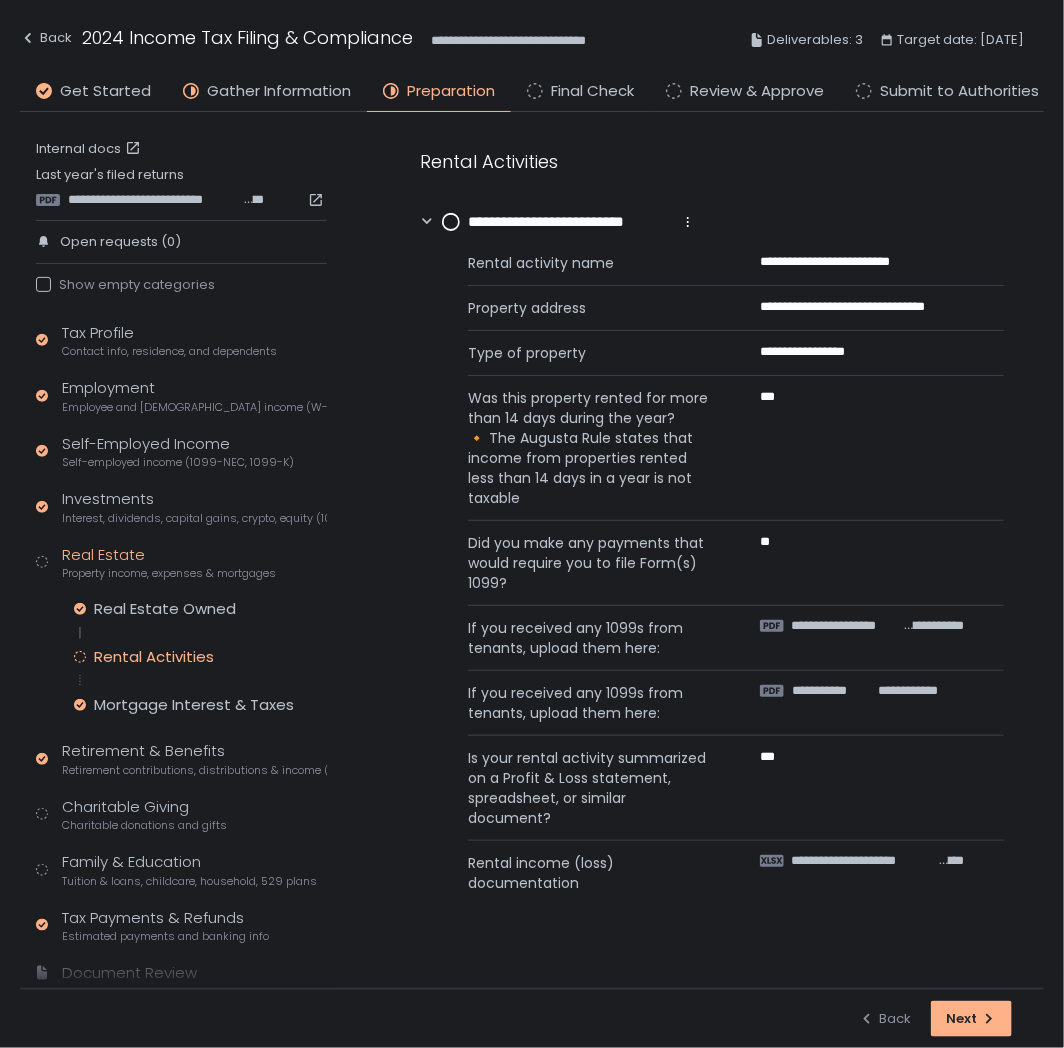 click 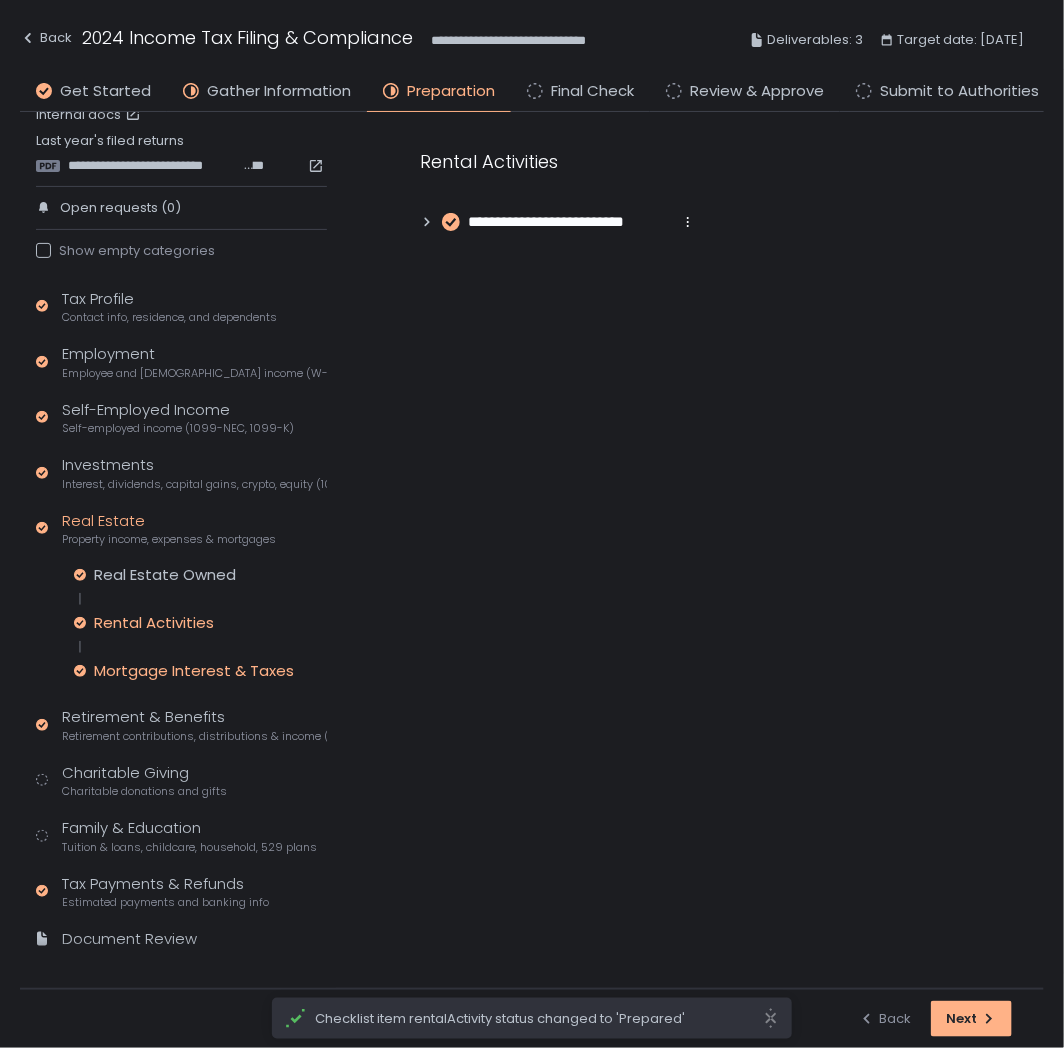 scroll, scrollTop: 53, scrollLeft: 0, axis: vertical 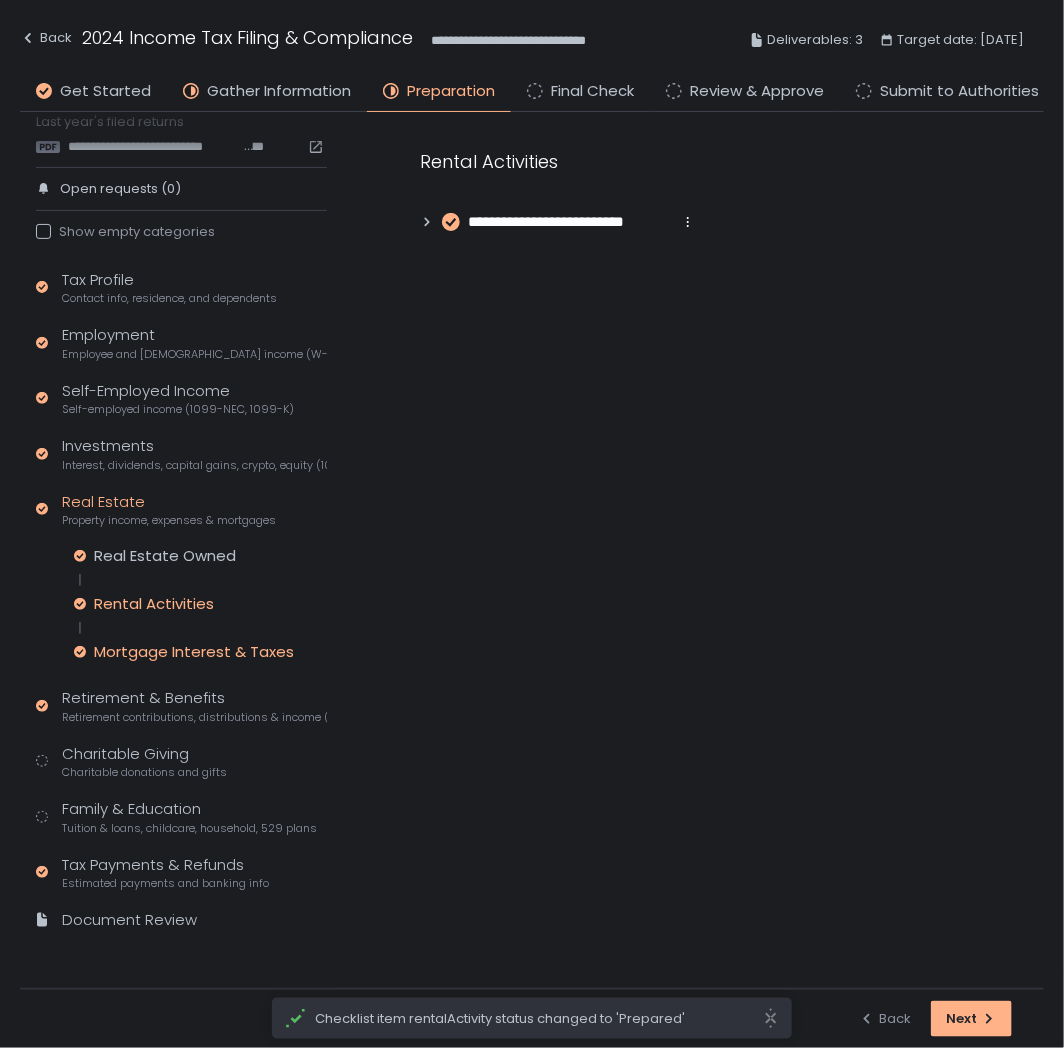 click on "Mortgage Interest & Taxes" 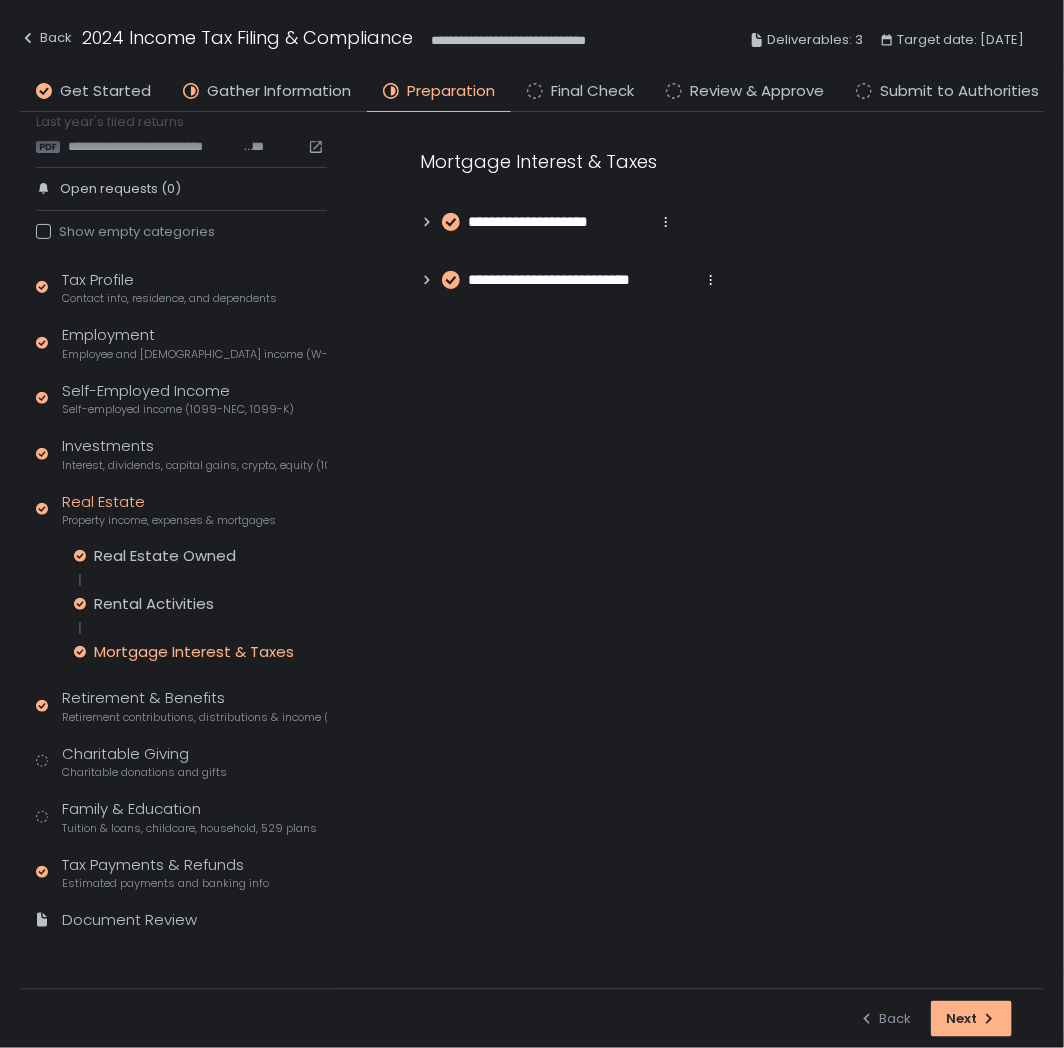 click 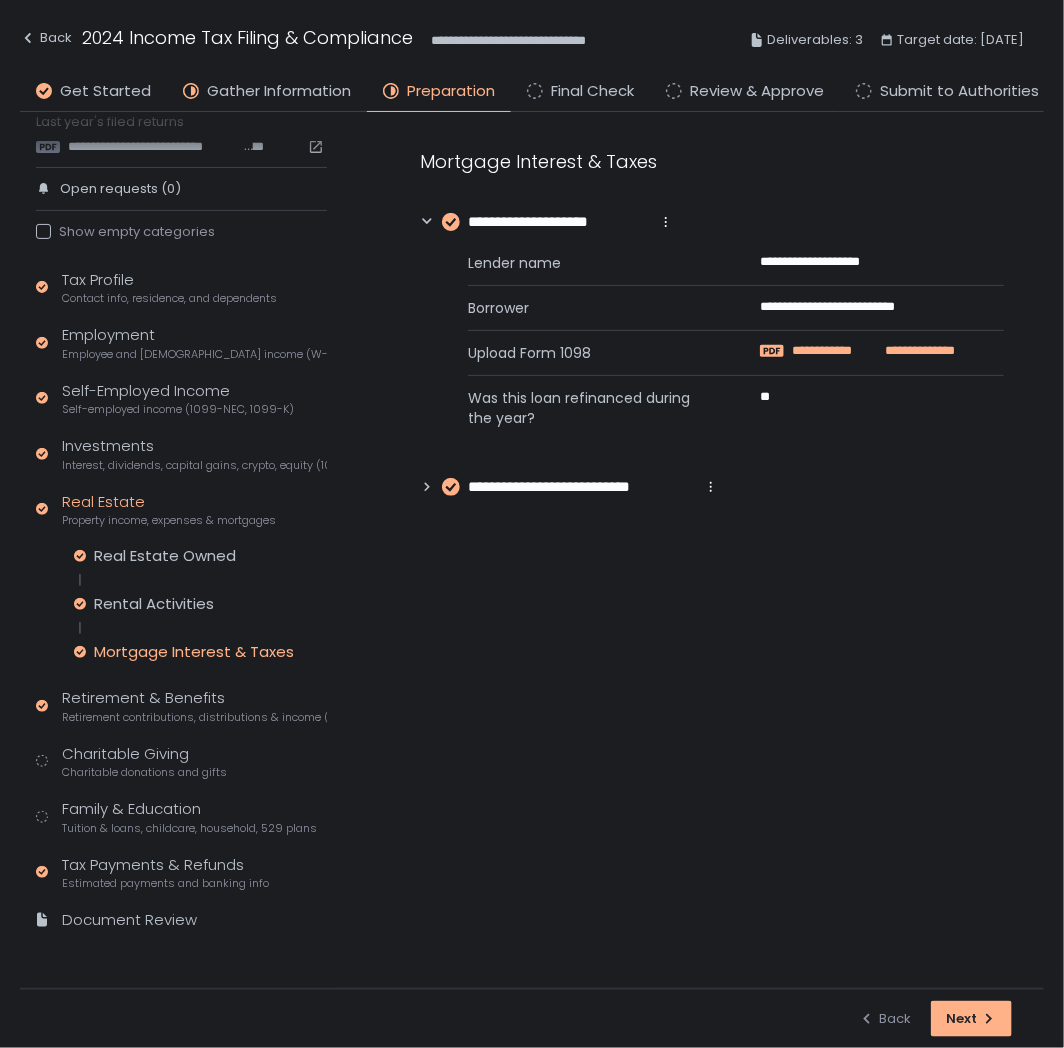 click on "**********" at bounding box center [834, 351] 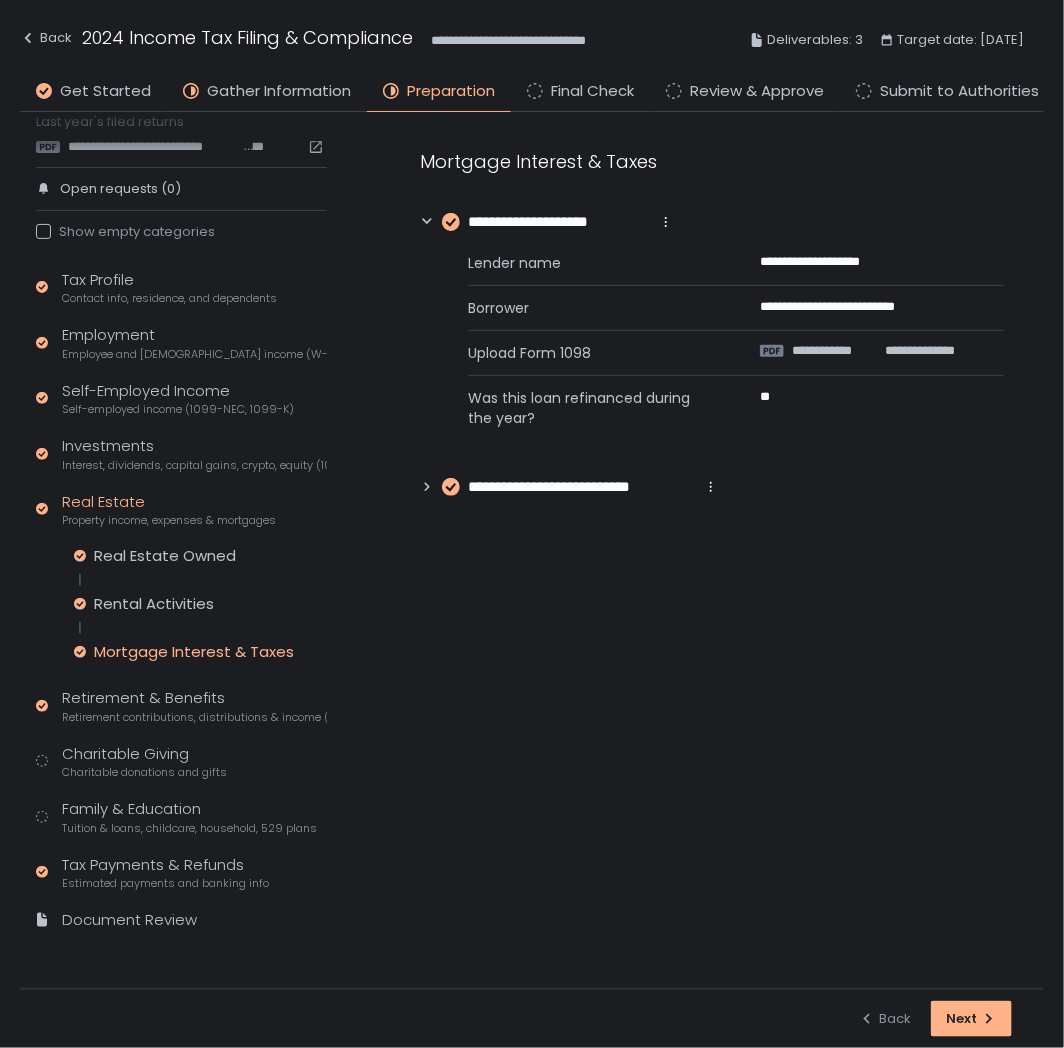 click 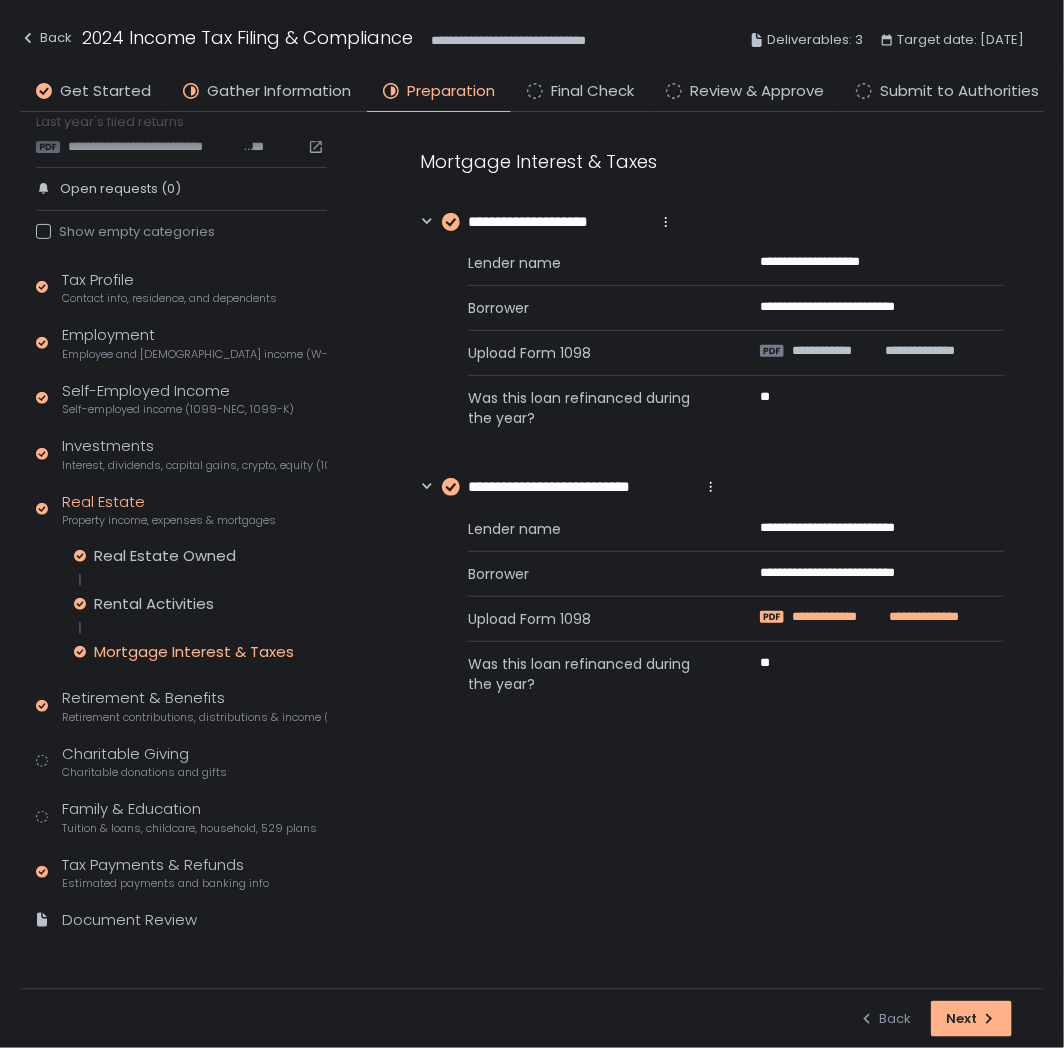 click on "**********" at bounding box center [917, 617] 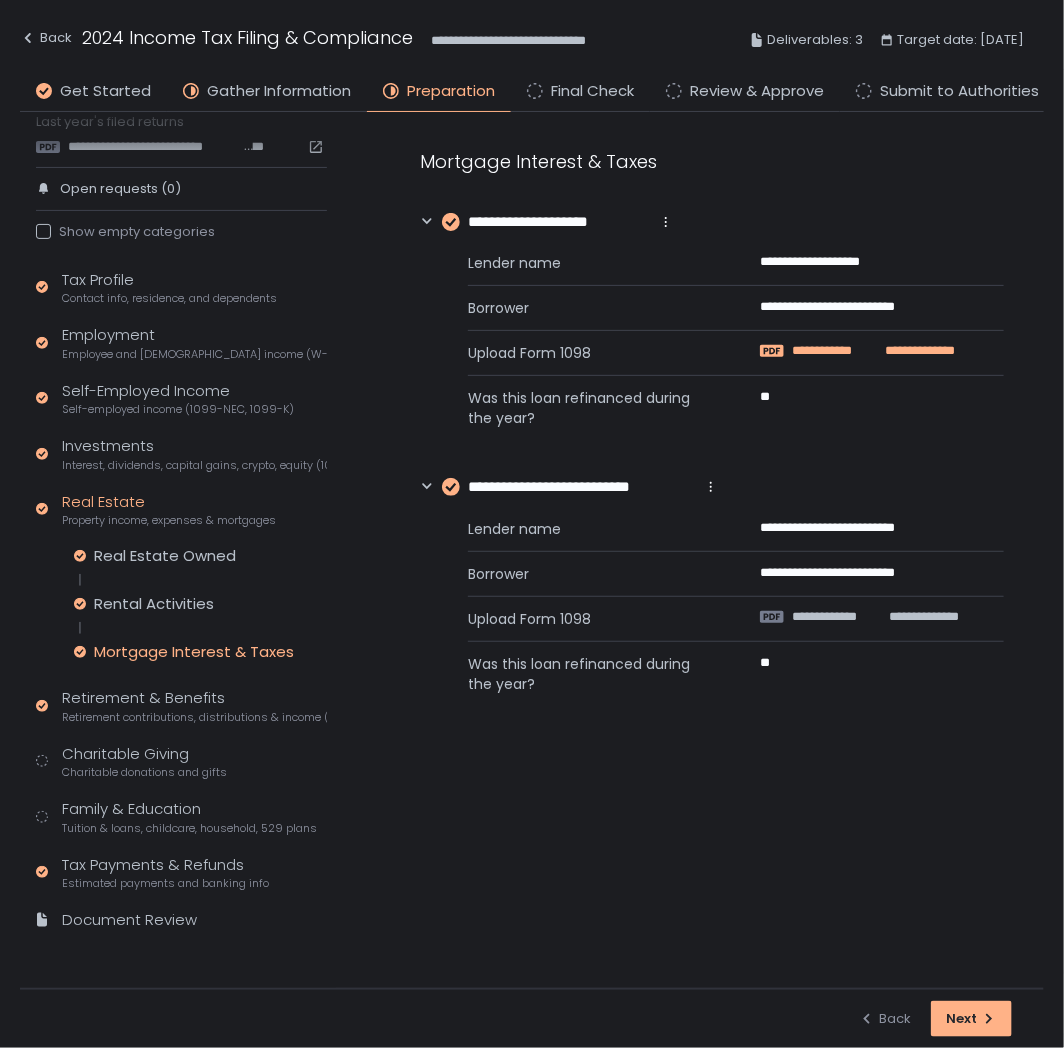click on "**********" at bounding box center (834, 351) 